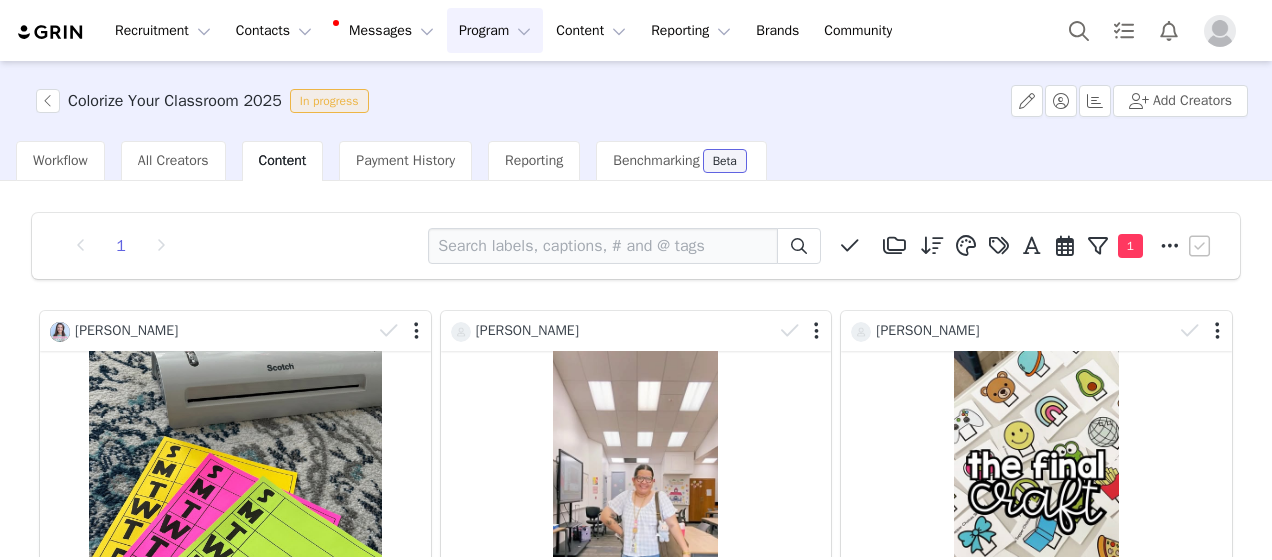 scroll, scrollTop: 0, scrollLeft: 0, axis: both 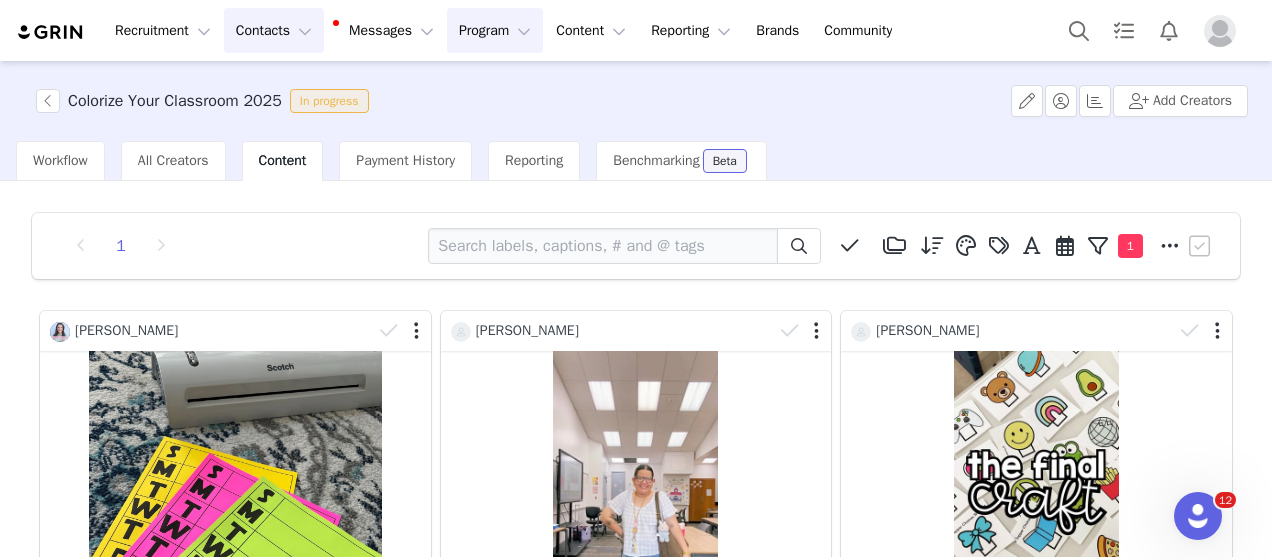 click on "Contacts Contacts" at bounding box center [274, 30] 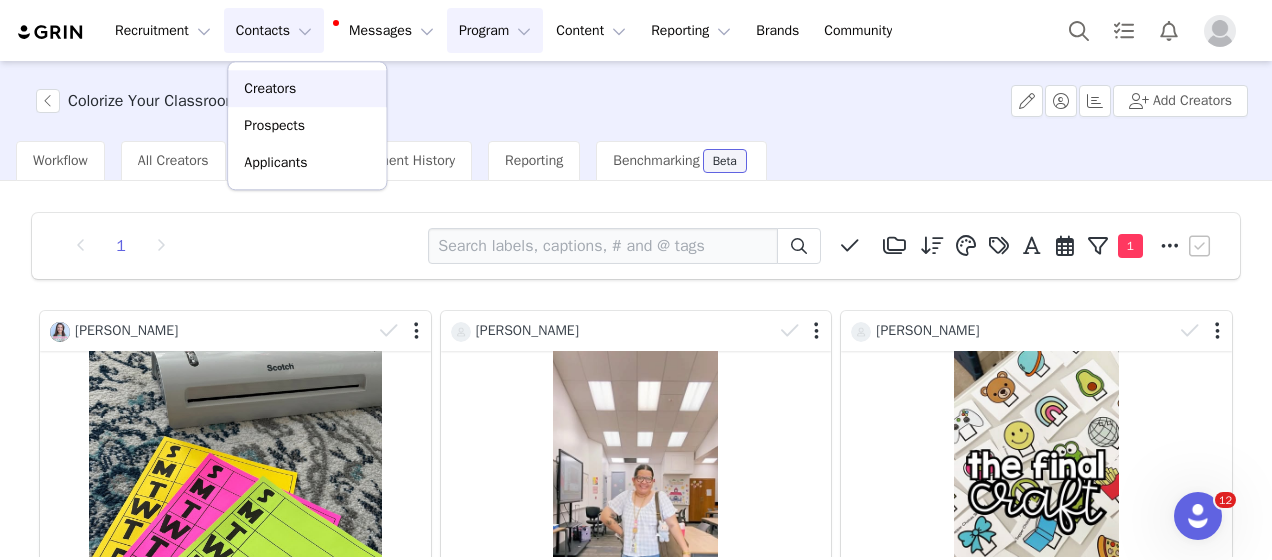 click on "Creators" at bounding box center [270, 88] 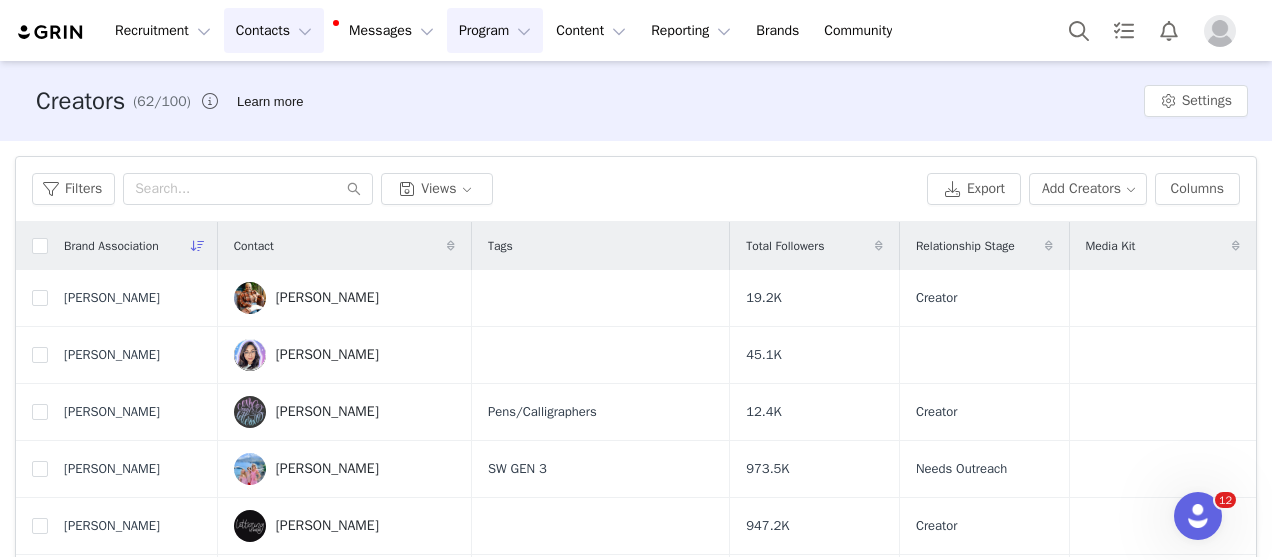 click on "Program Program" at bounding box center [495, 30] 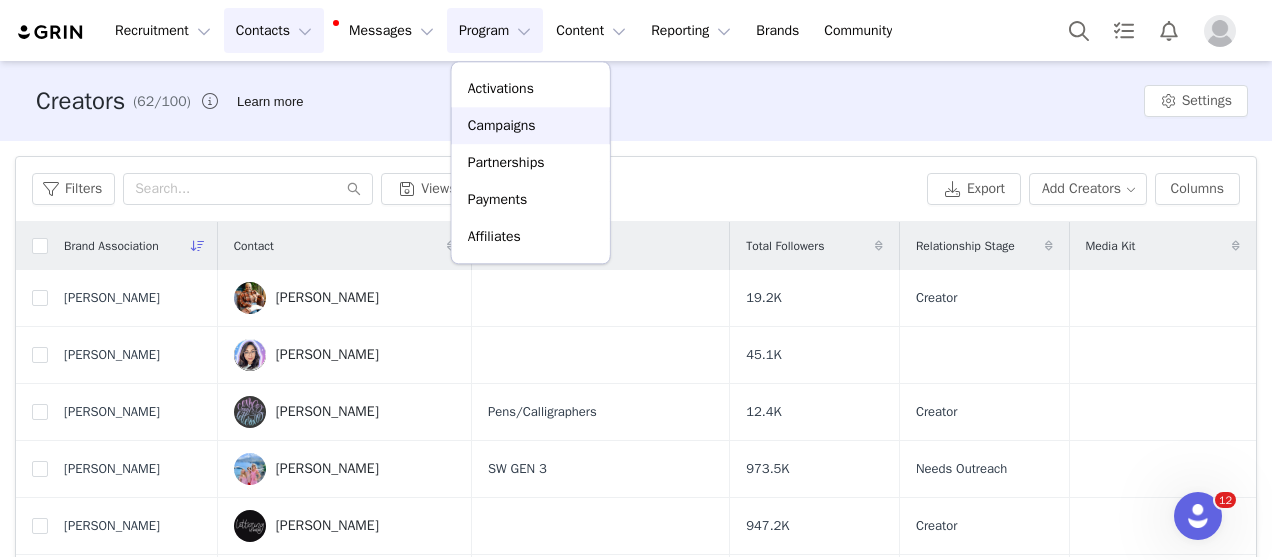 click on "Campaigns" at bounding box center (502, 125) 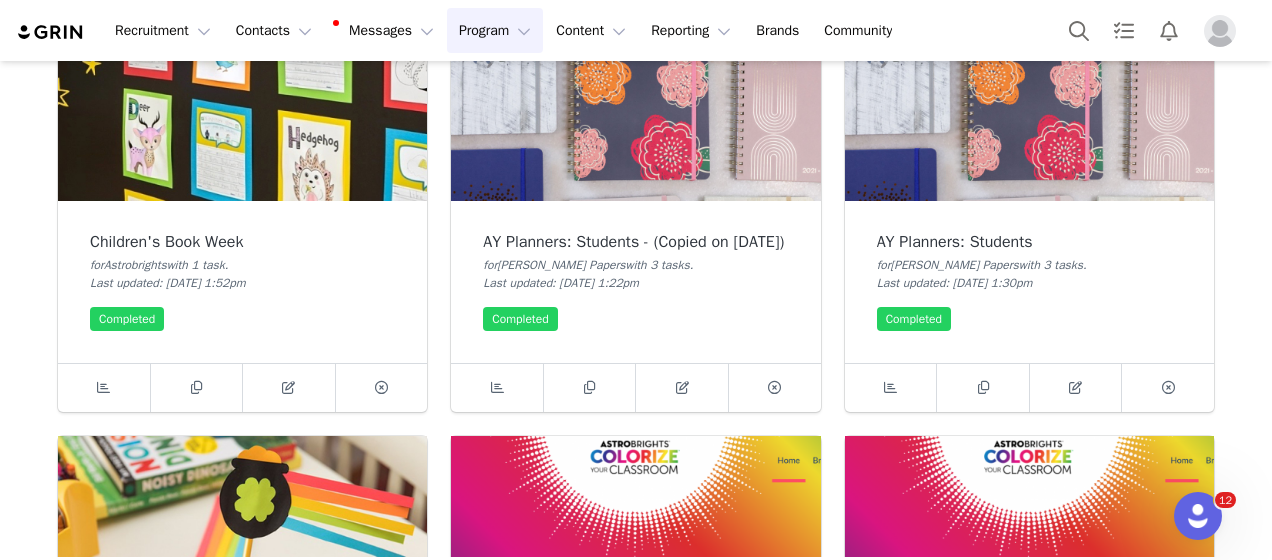 scroll, scrollTop: 0, scrollLeft: 0, axis: both 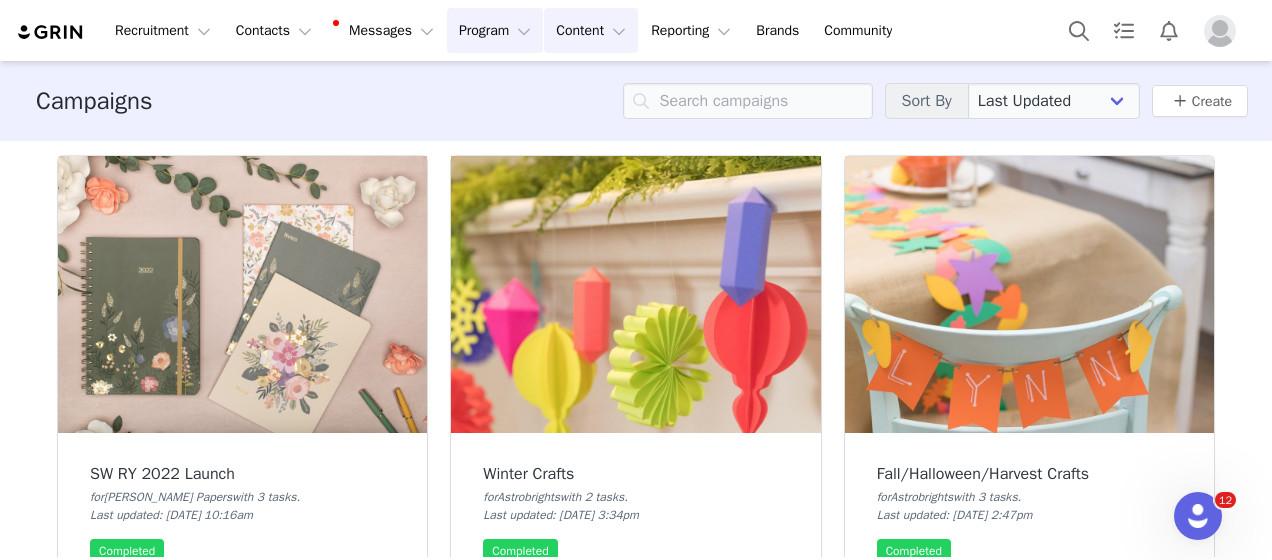 click on "Content Content" at bounding box center (591, 30) 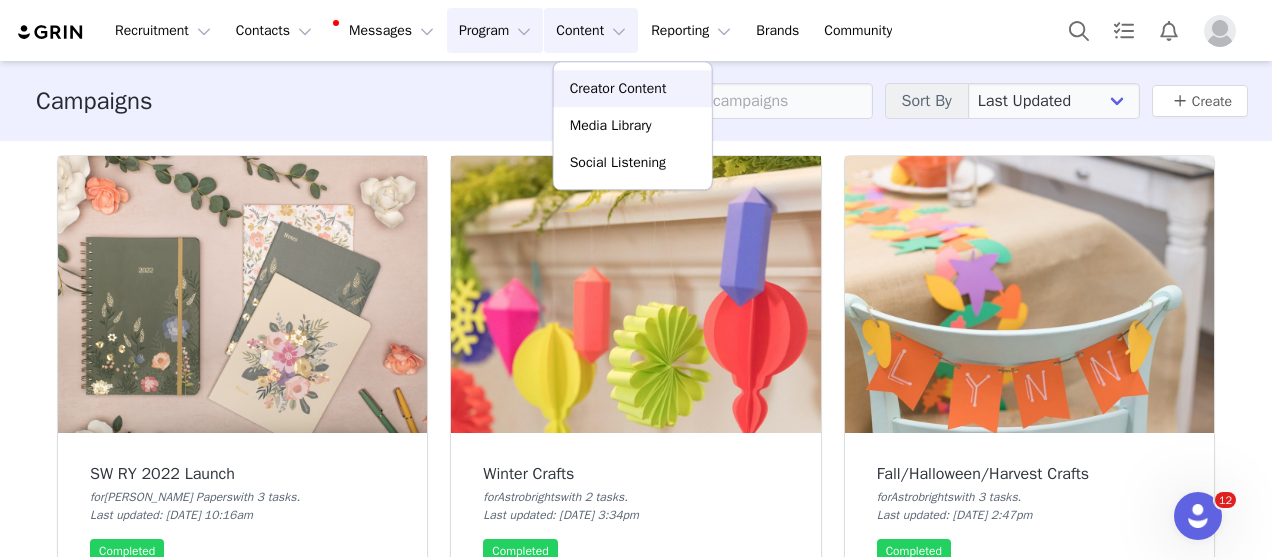 click on "Creator Content" at bounding box center (618, 88) 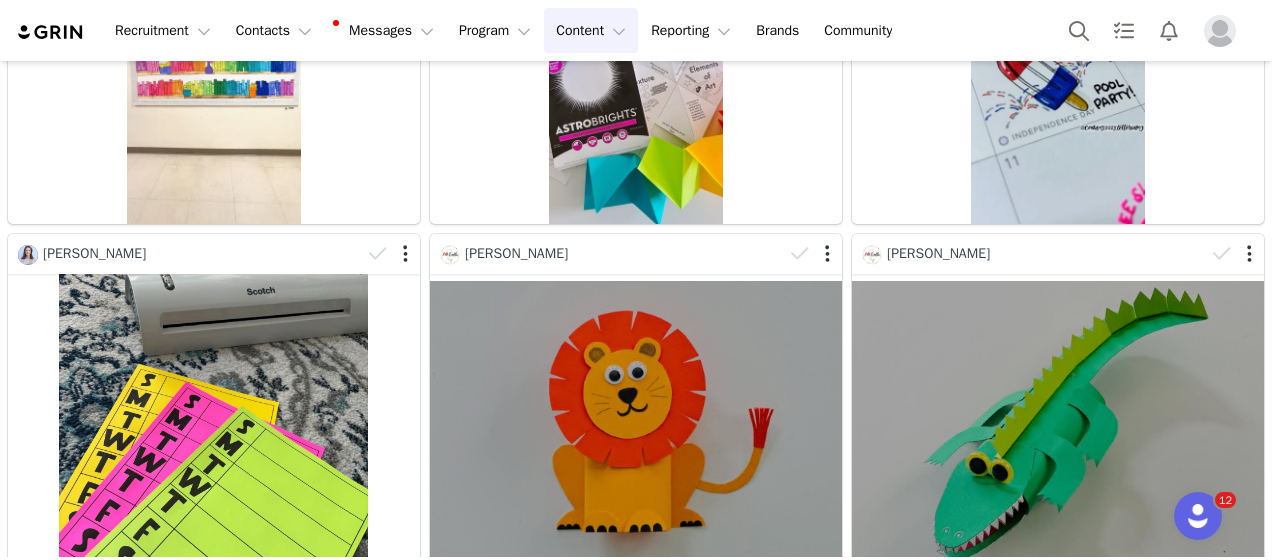 scroll, scrollTop: 0, scrollLeft: 0, axis: both 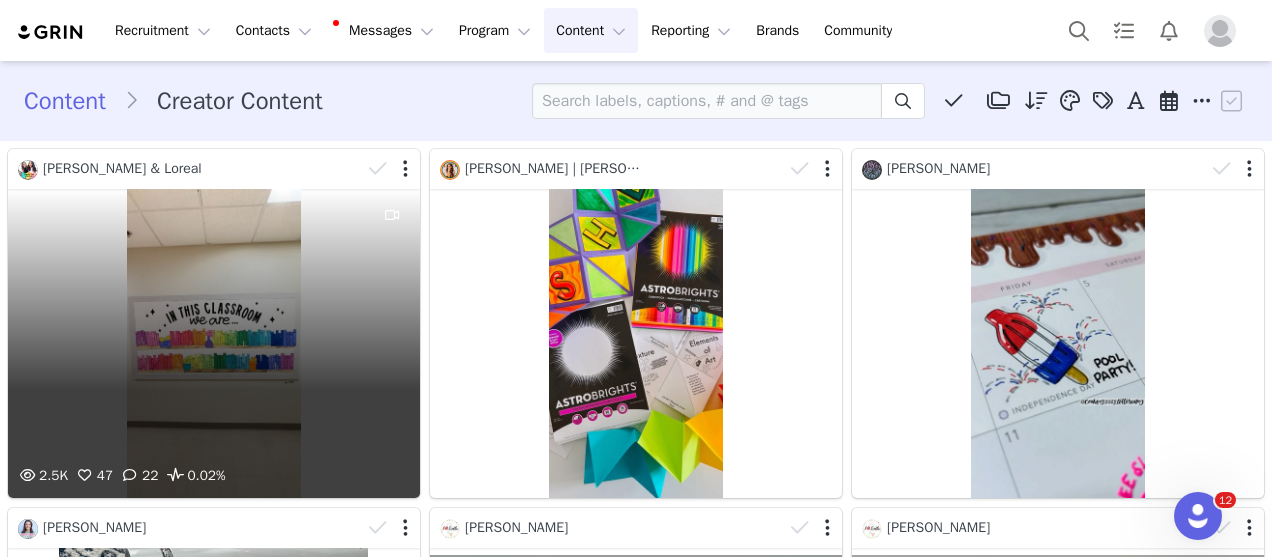 click on "2.5K  47  22  0.02%" at bounding box center (214, 343) 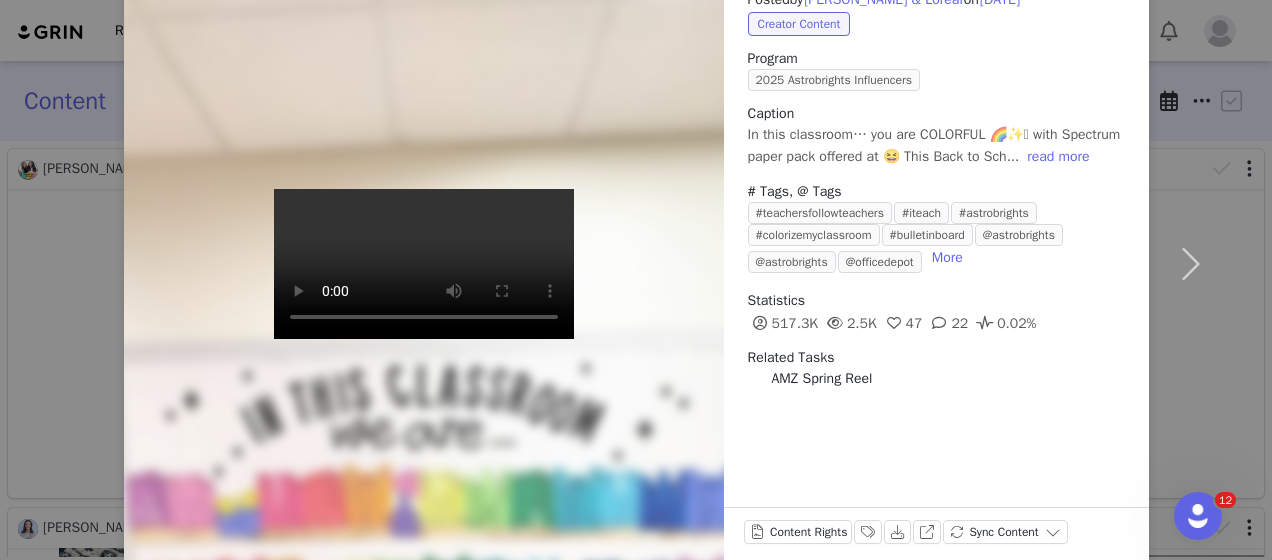 scroll, scrollTop: 137, scrollLeft: 0, axis: vertical 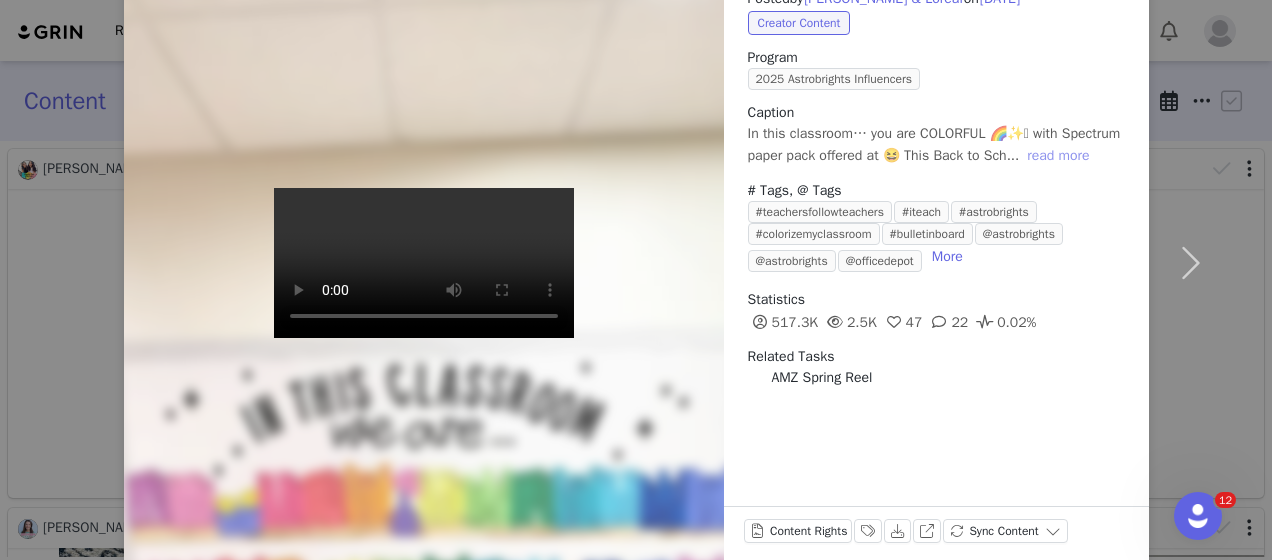 click on "read more" at bounding box center [1058, 156] 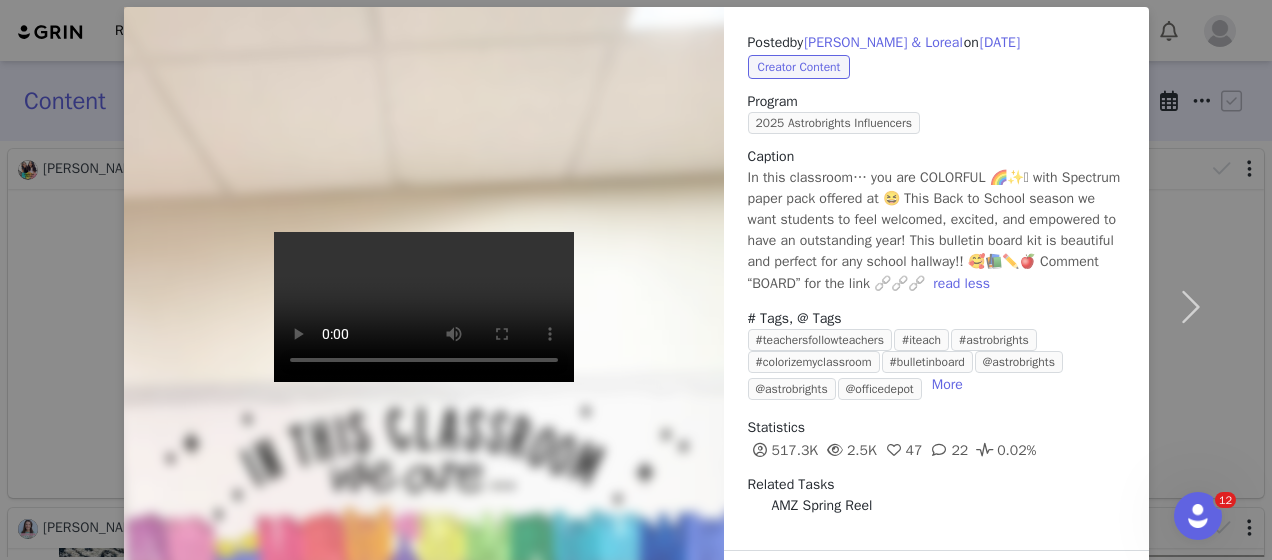 scroll, scrollTop: 98, scrollLeft: 0, axis: vertical 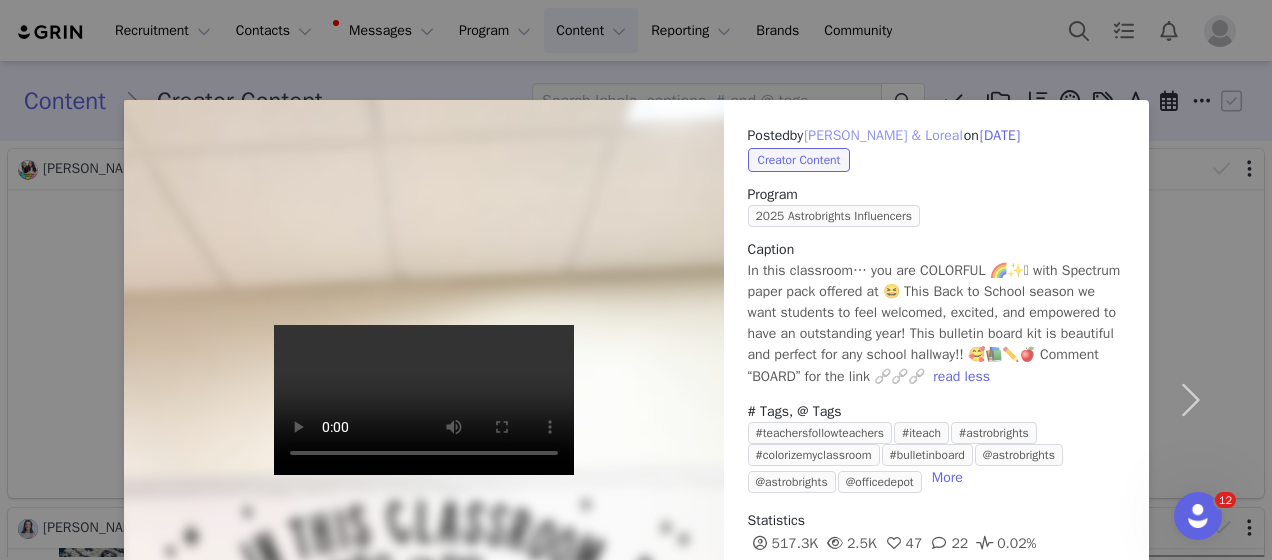 click on "[PERSON_NAME] & Loreal" at bounding box center [883, 136] 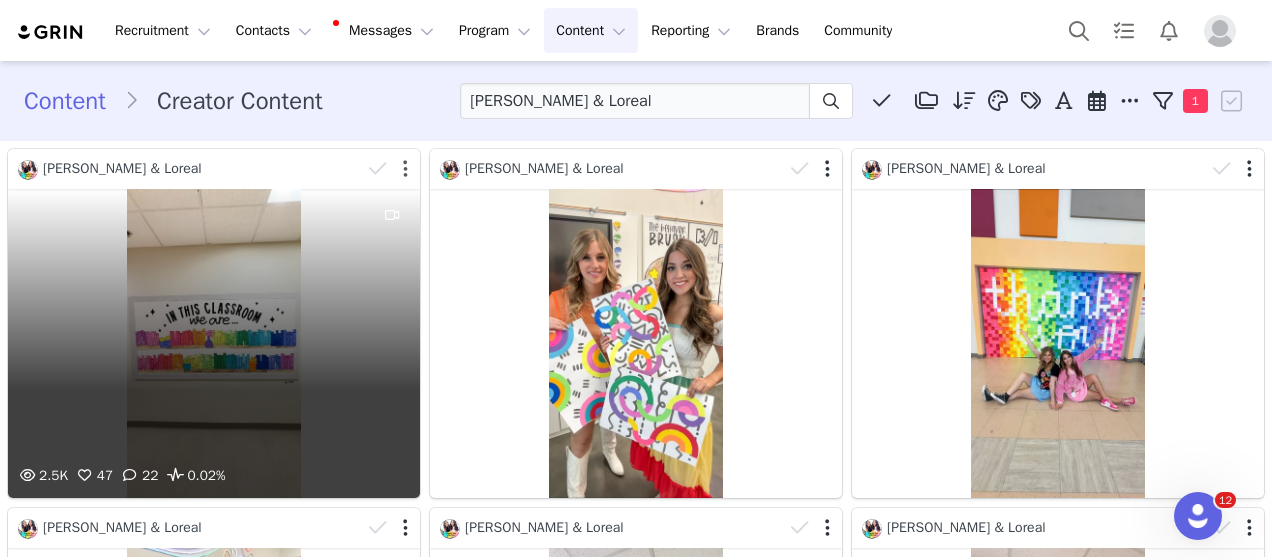 click at bounding box center (405, 169) 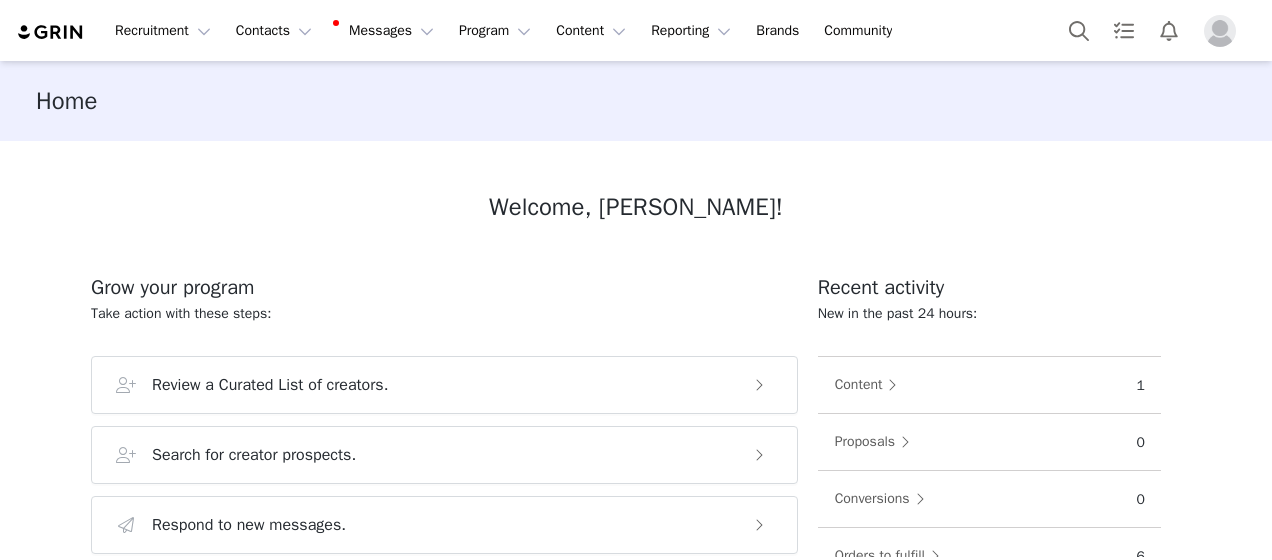 scroll, scrollTop: 0, scrollLeft: 0, axis: both 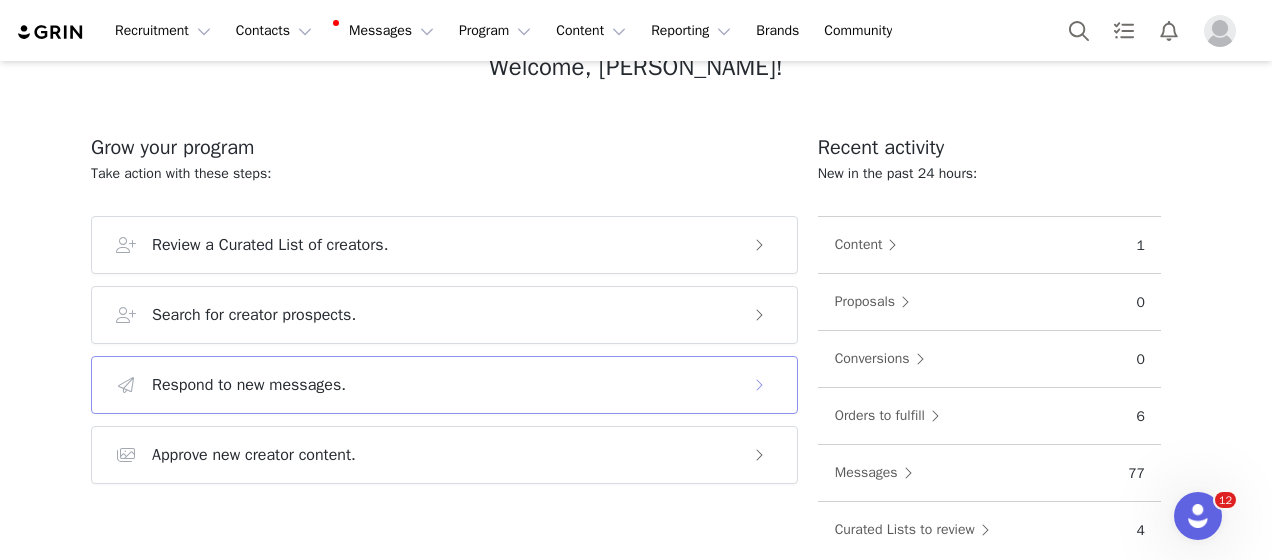 click on "Respond to new messages." at bounding box center (249, 385) 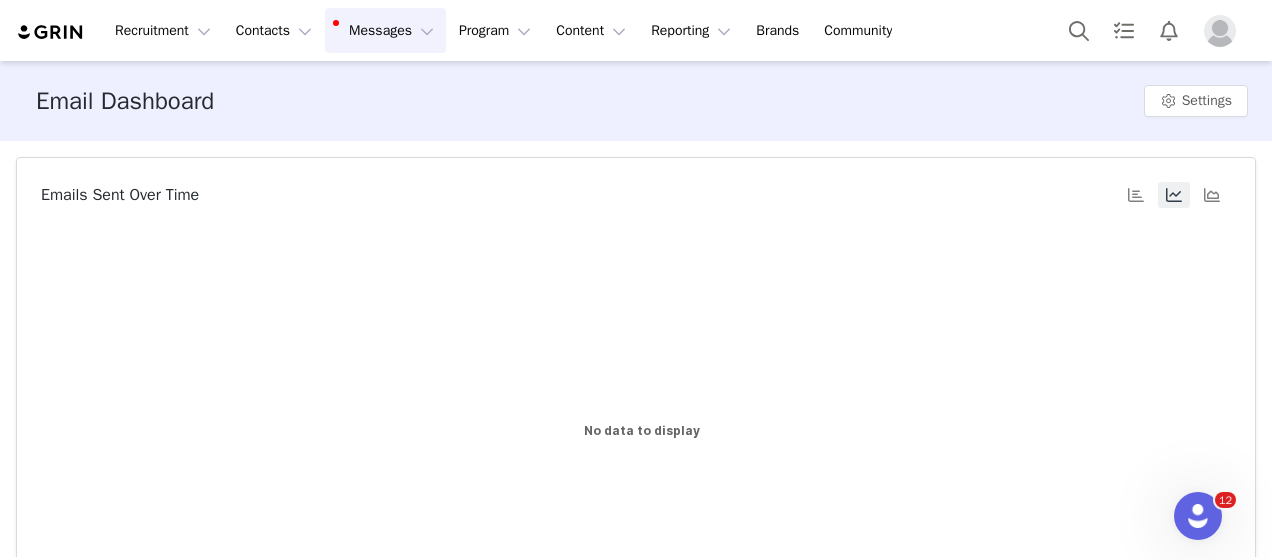scroll, scrollTop: 0, scrollLeft: 0, axis: both 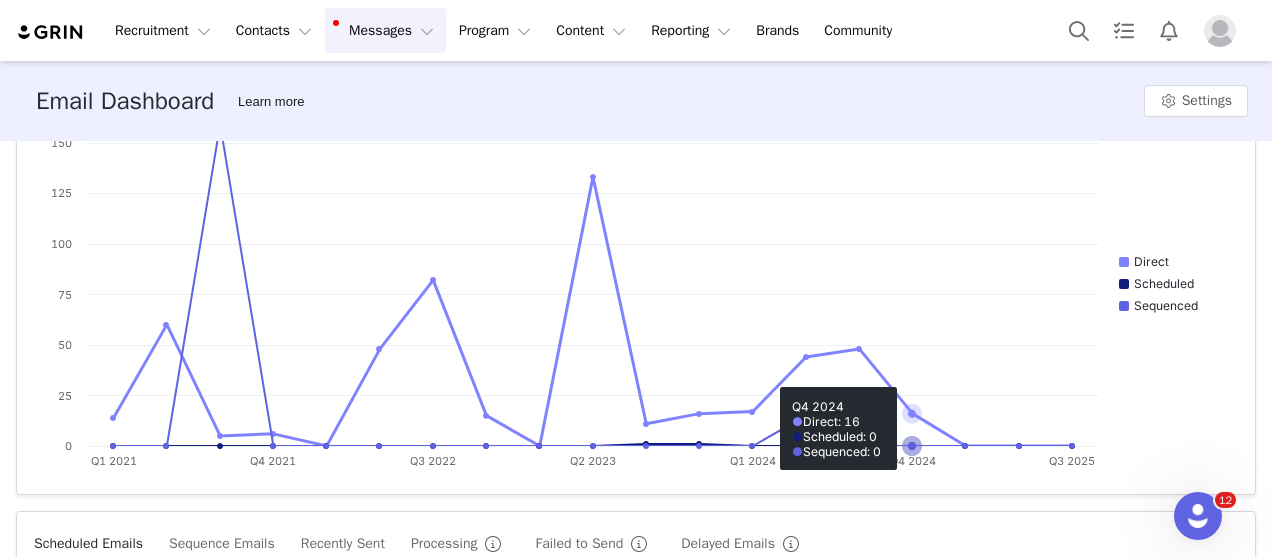 click 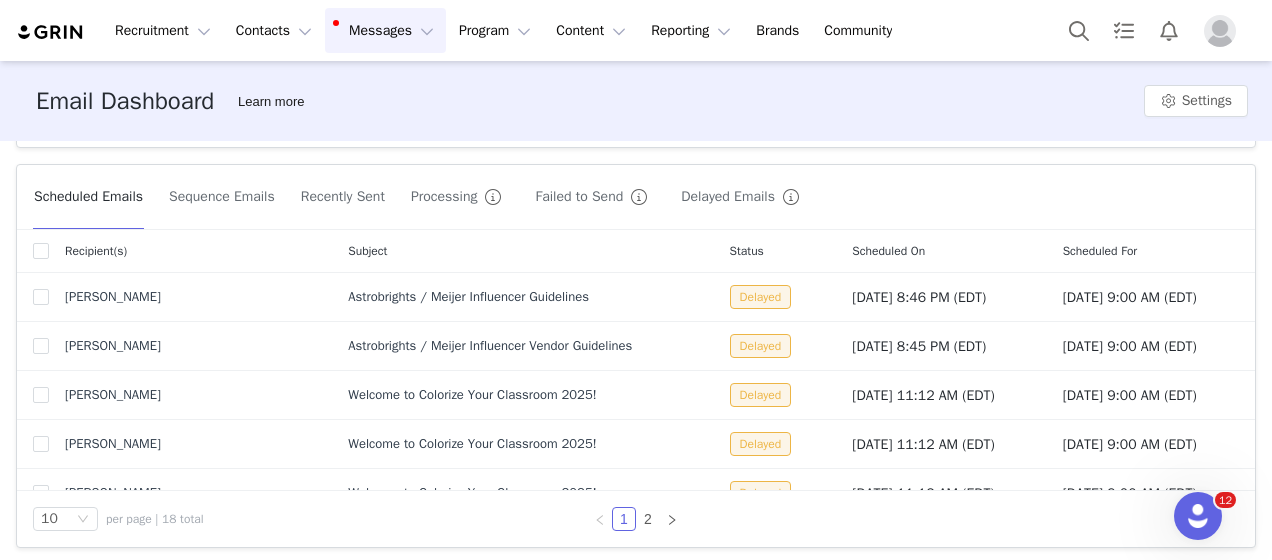 scroll, scrollTop: 499, scrollLeft: 0, axis: vertical 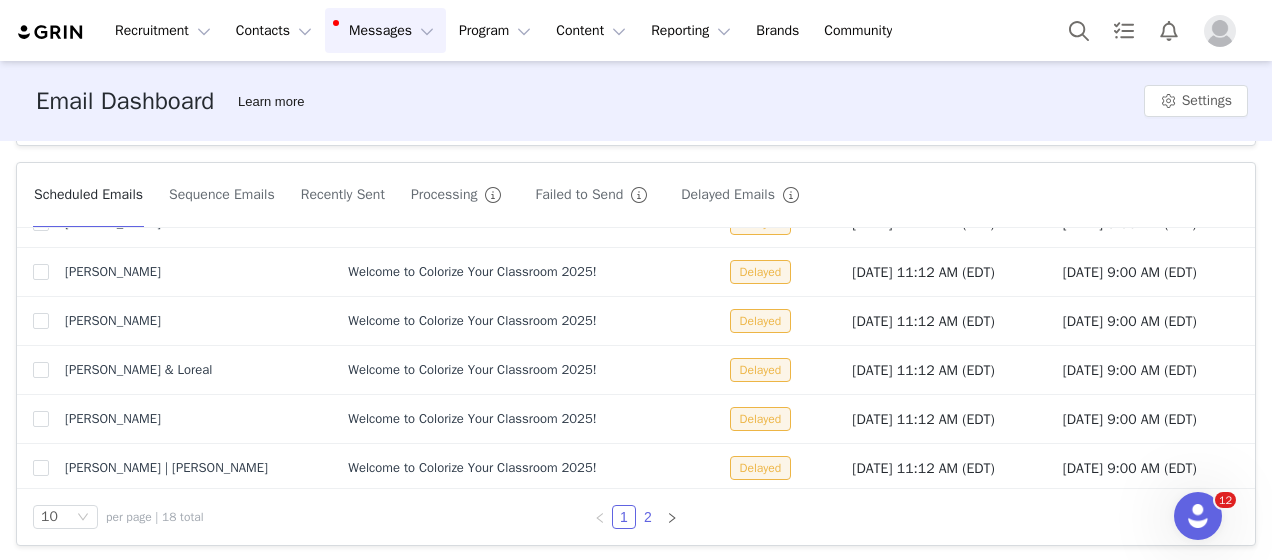 click on "2" at bounding box center (648, 517) 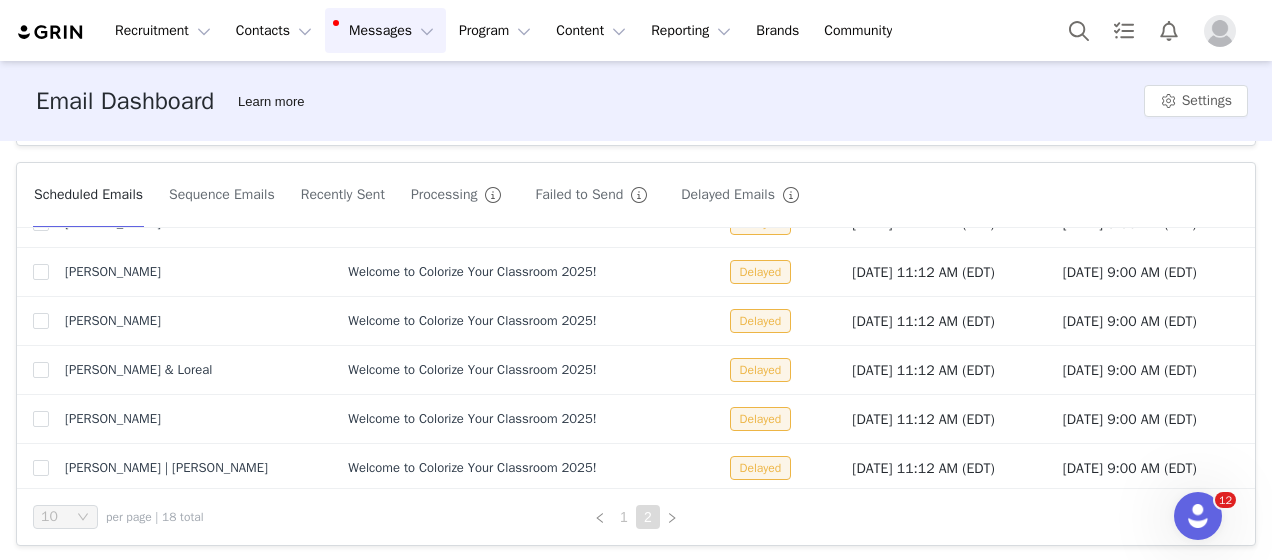scroll, scrollTop: 0, scrollLeft: 0, axis: both 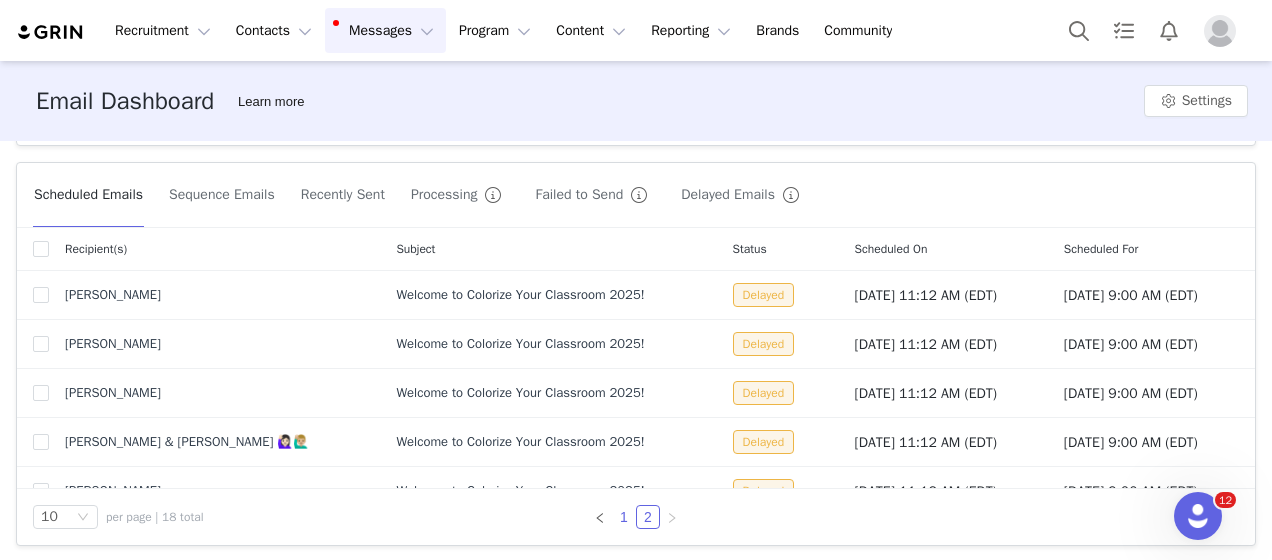 click on "1" at bounding box center [624, 517] 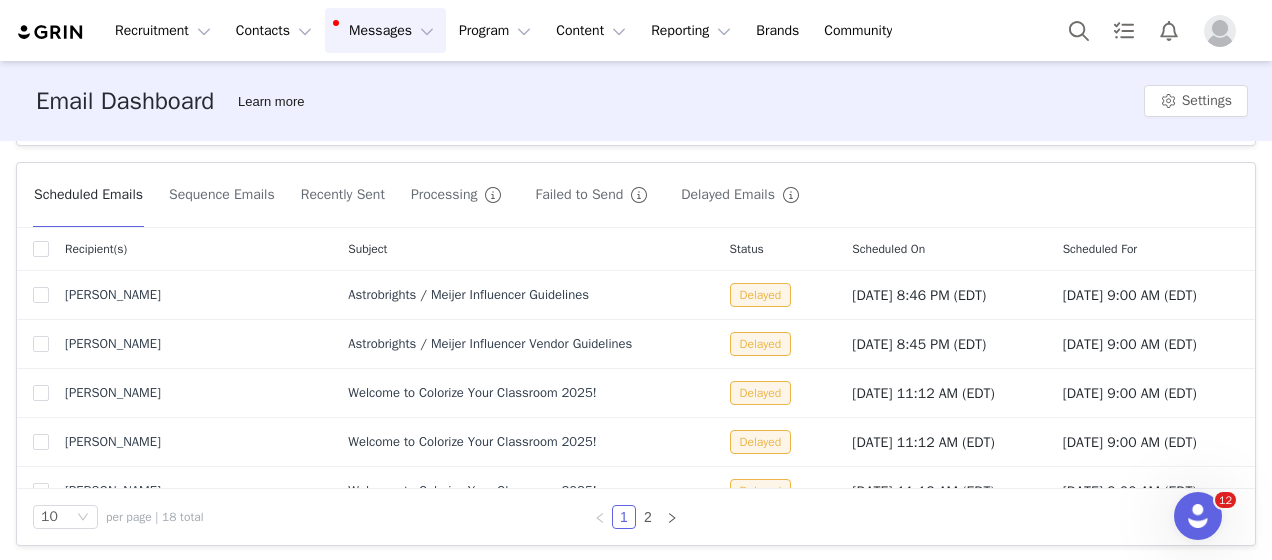 click on "Delayed Emails" at bounding box center [744, 195] 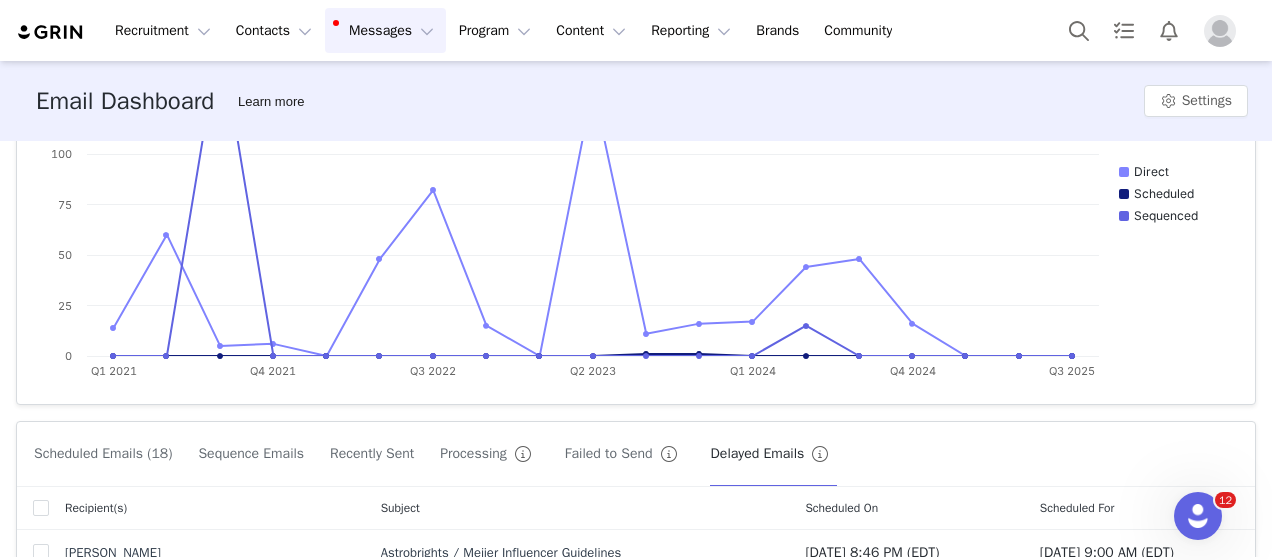 scroll, scrollTop: 499, scrollLeft: 0, axis: vertical 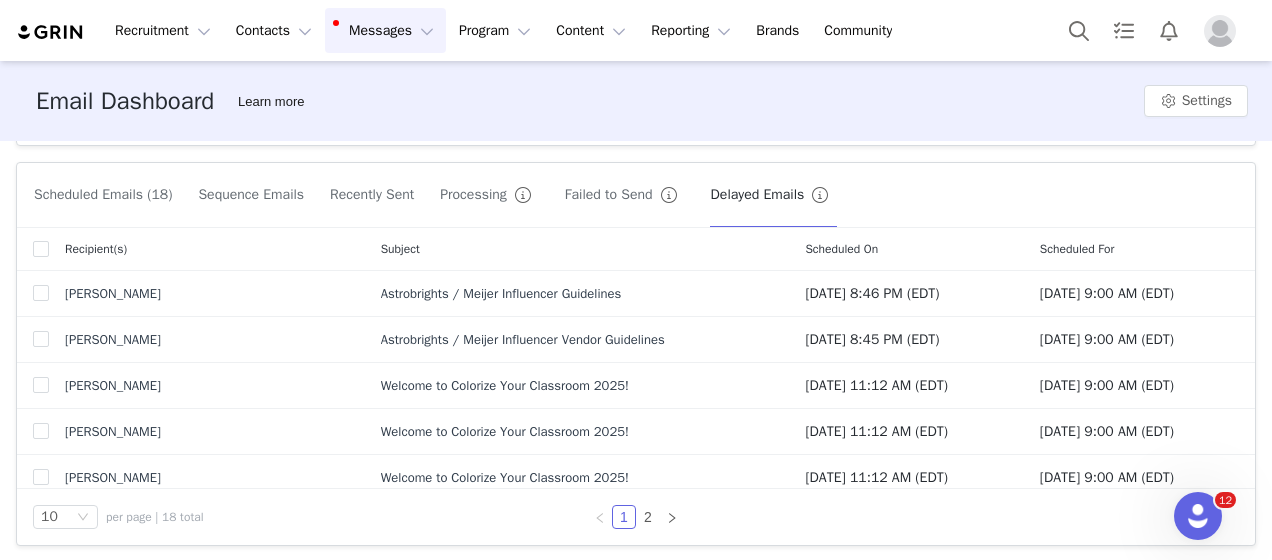 click on "Failed to Send" at bounding box center (625, 195) 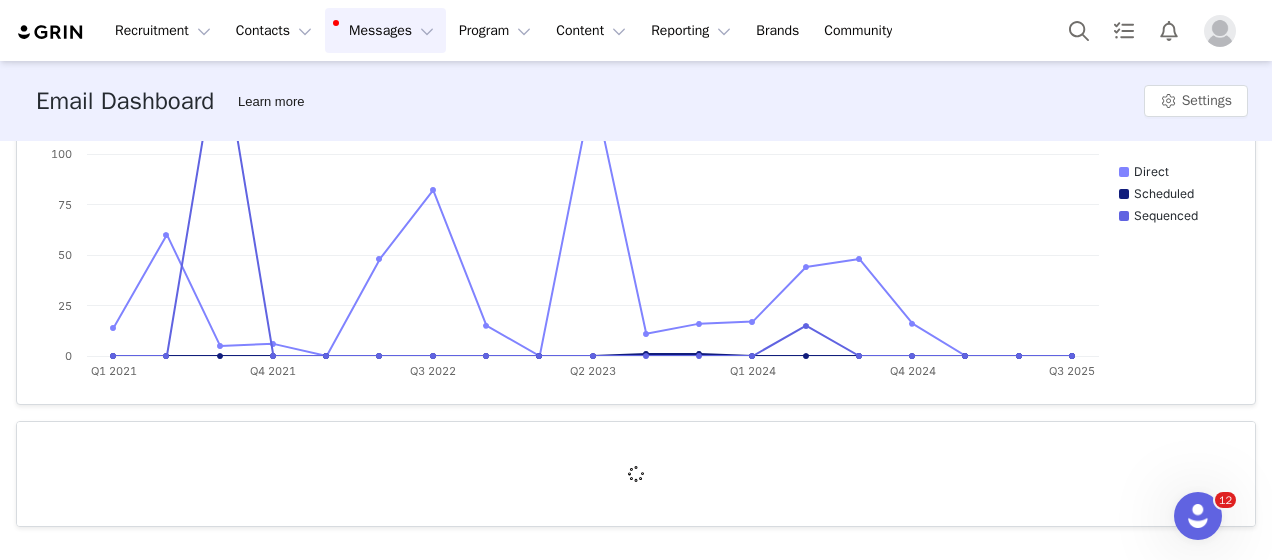 scroll, scrollTop: 444, scrollLeft: 0, axis: vertical 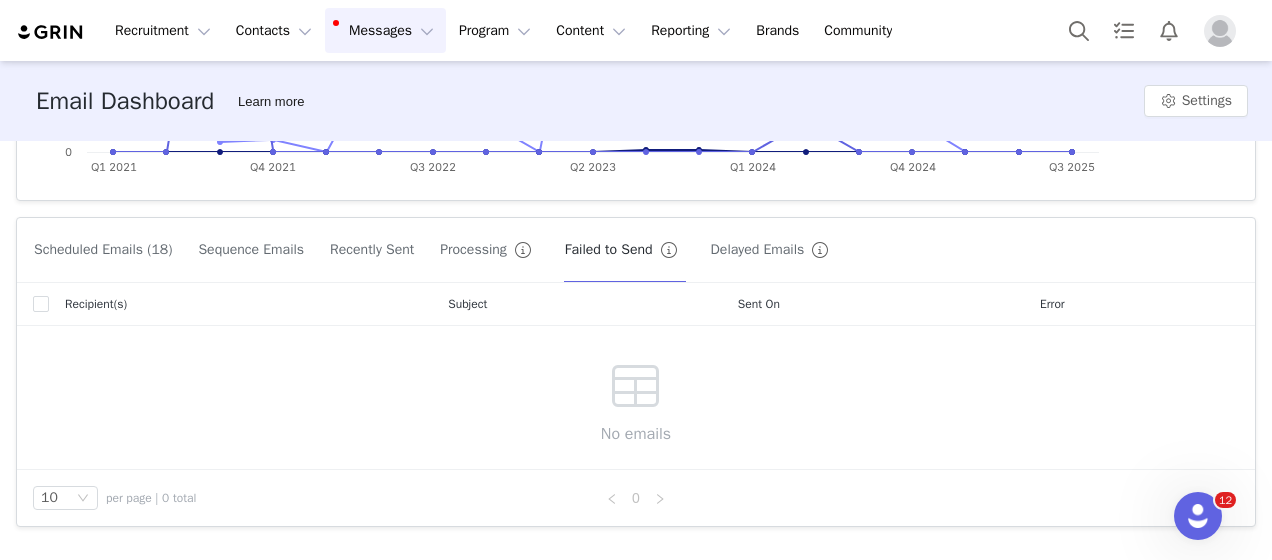 click on "Processing" at bounding box center [489, 250] 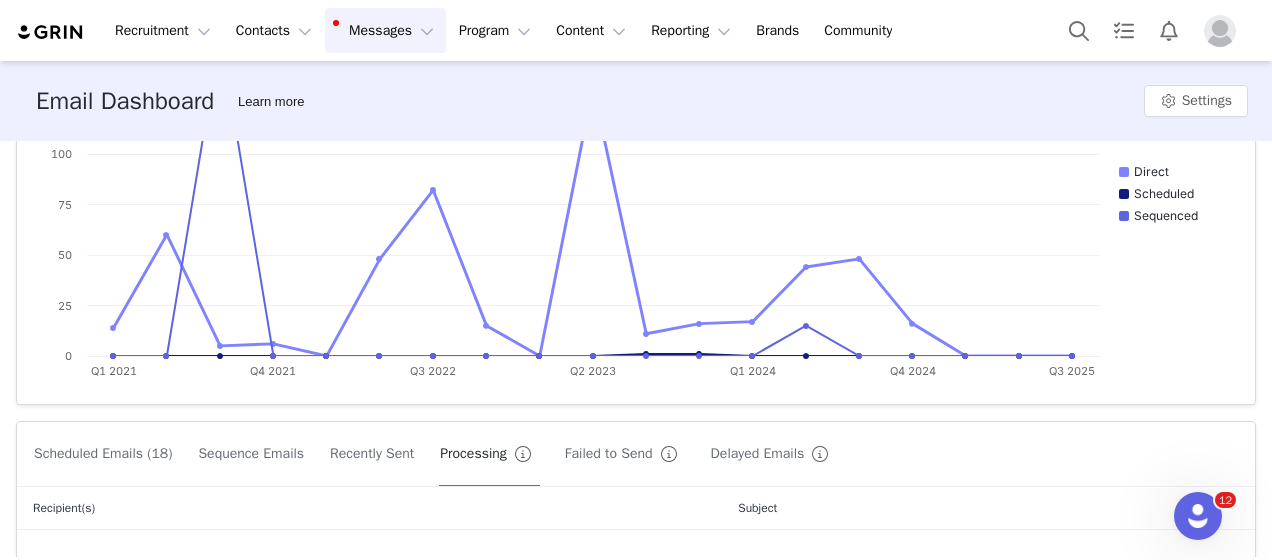 scroll, scrollTop: 444, scrollLeft: 0, axis: vertical 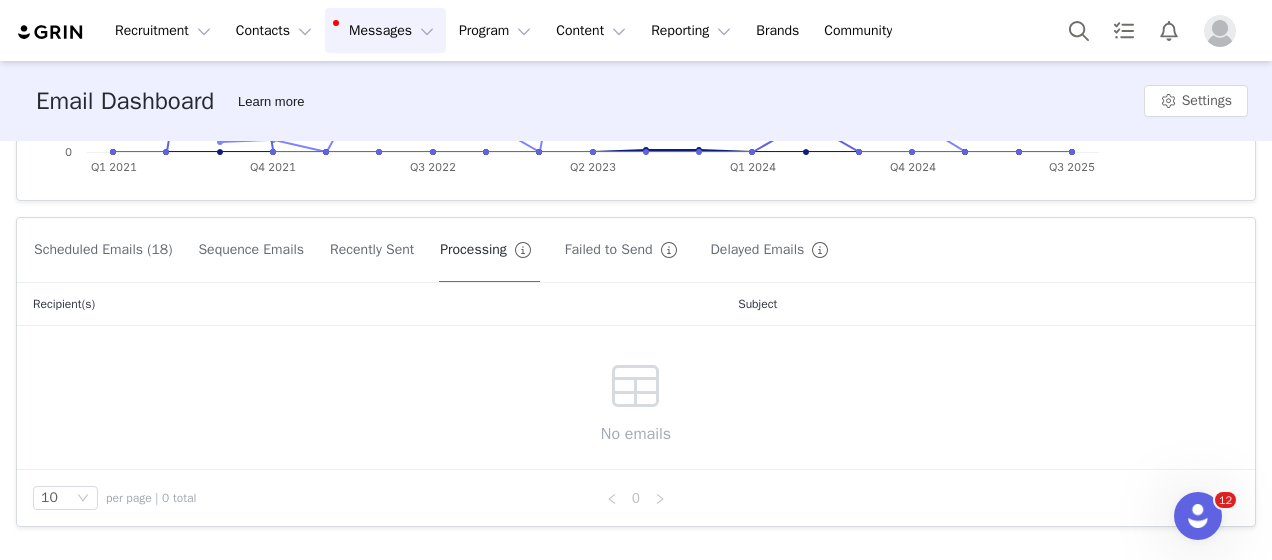click on "Recently Sent" at bounding box center [372, 250] 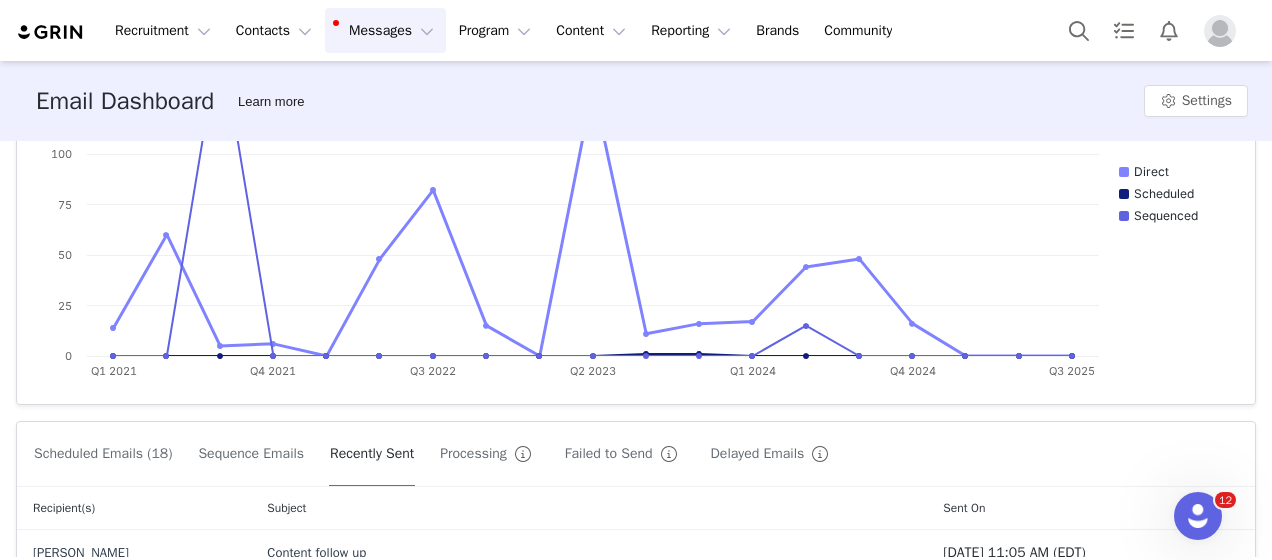scroll, scrollTop: 444, scrollLeft: 0, axis: vertical 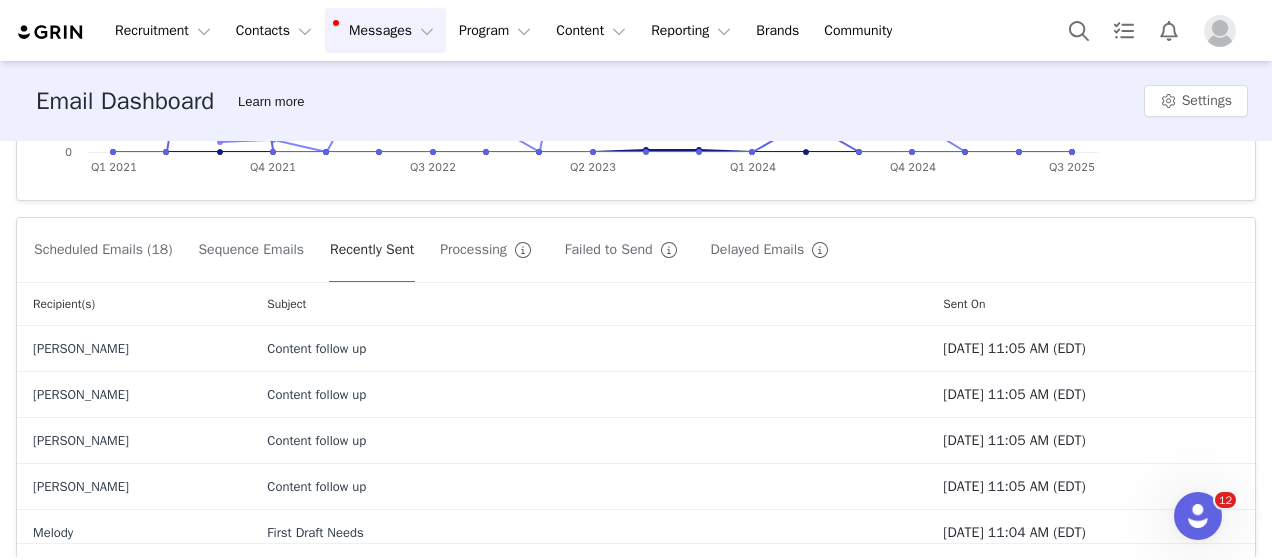 click on "Sequence Emails" at bounding box center (251, 250) 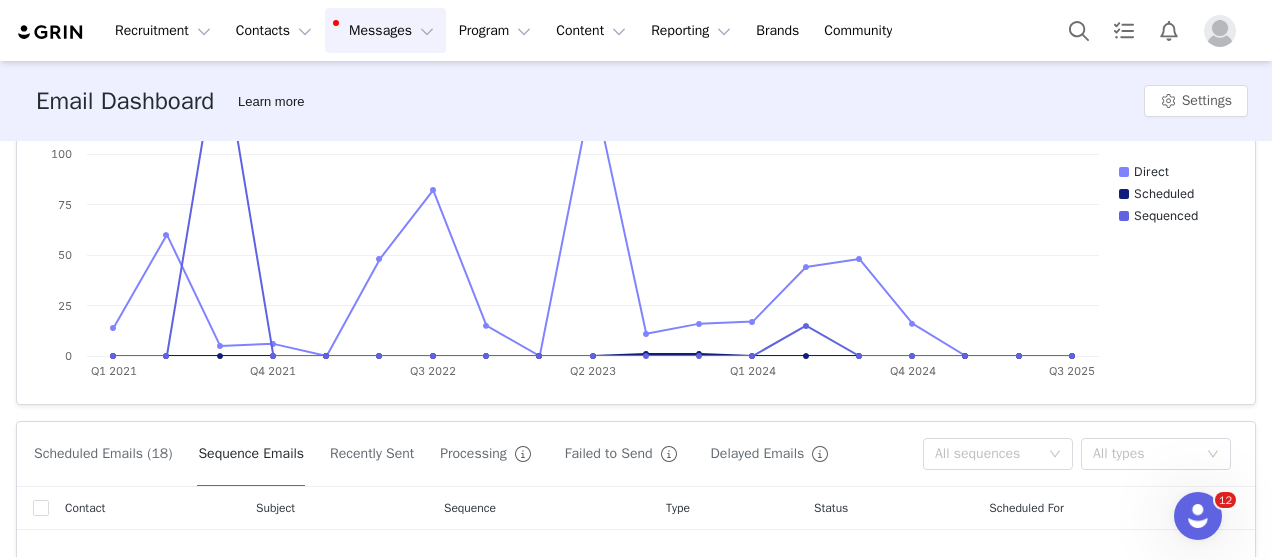 scroll, scrollTop: 444, scrollLeft: 0, axis: vertical 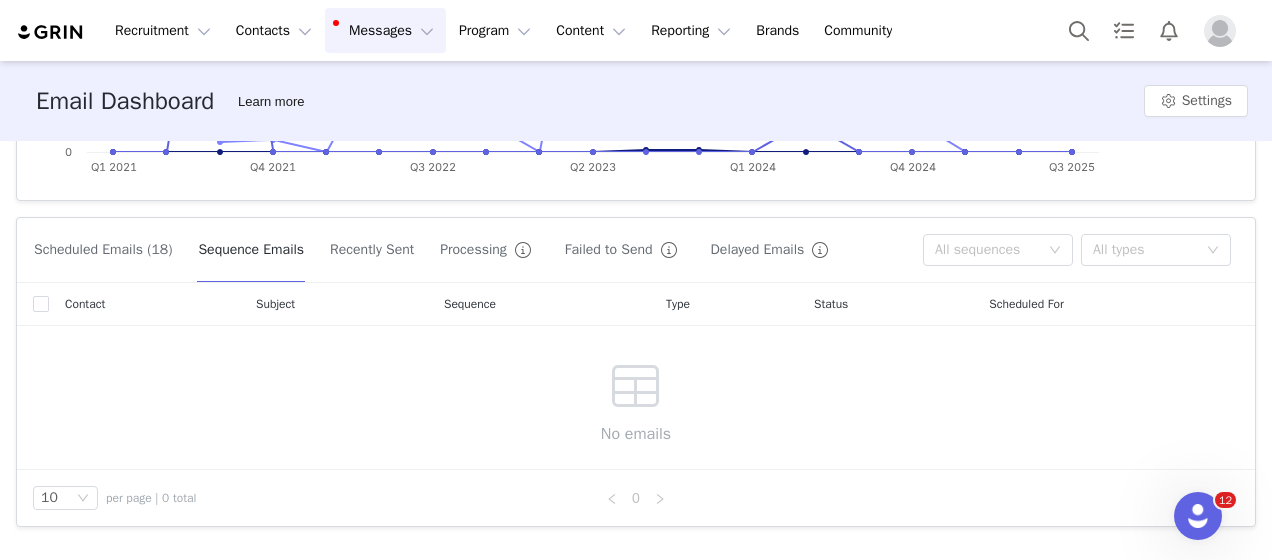 click on "Scheduled Emails (18)" at bounding box center [103, 250] 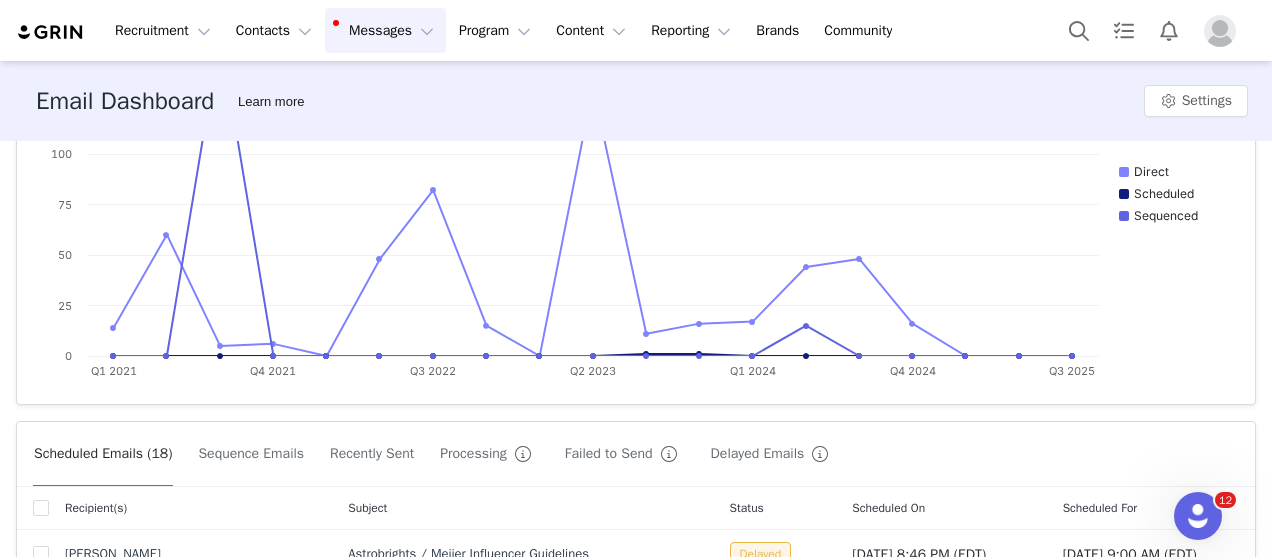scroll, scrollTop: 444, scrollLeft: 0, axis: vertical 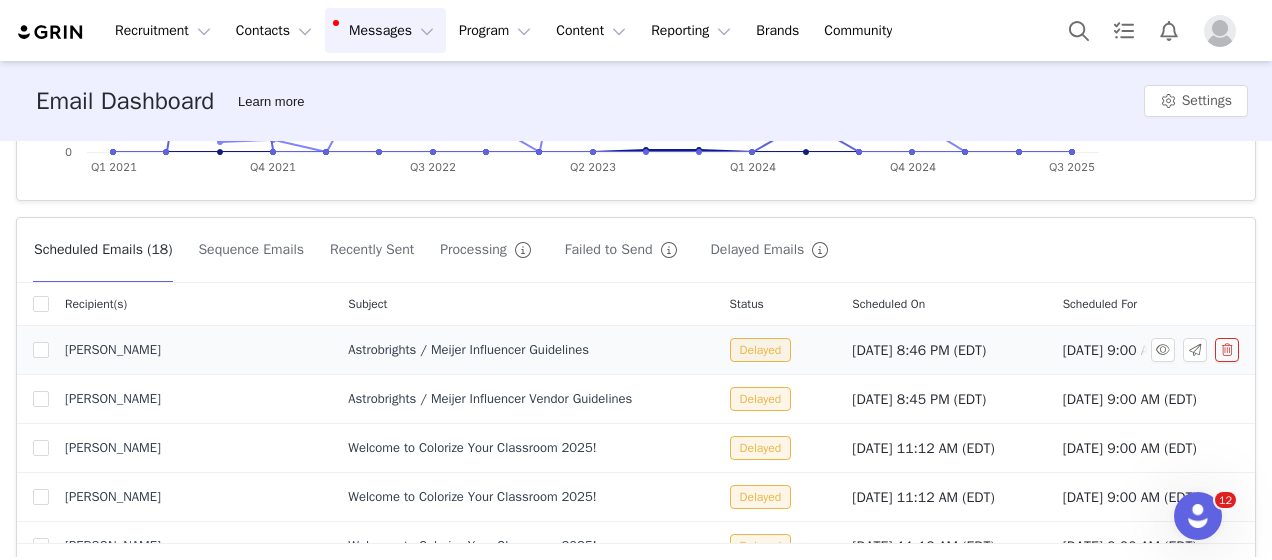 click on "[PERSON_NAME]" at bounding box center [190, 350] 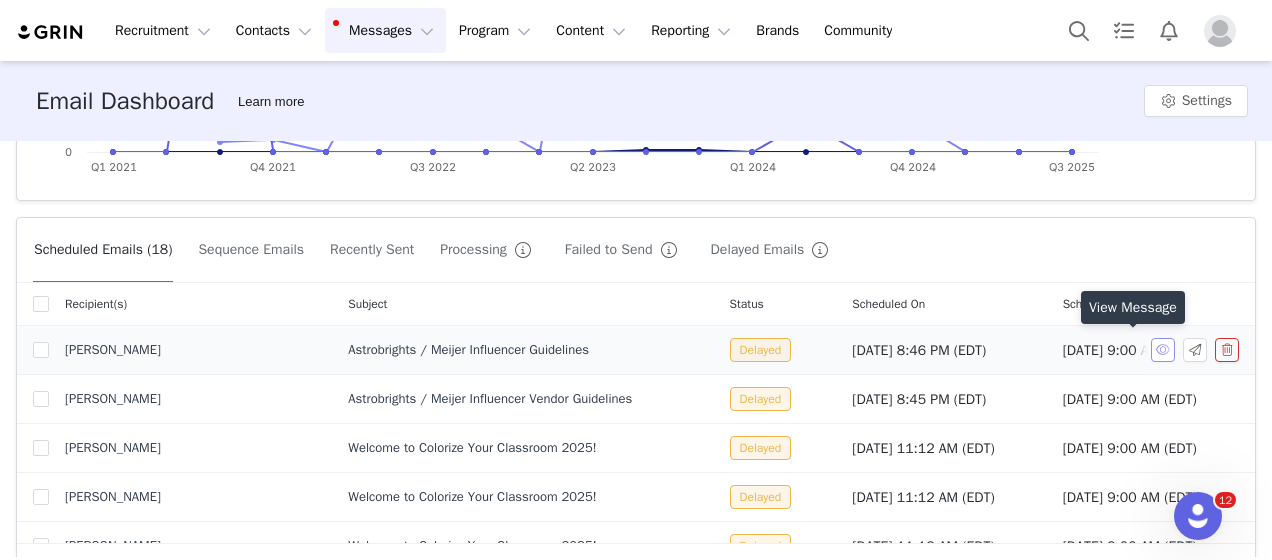click at bounding box center (1163, 350) 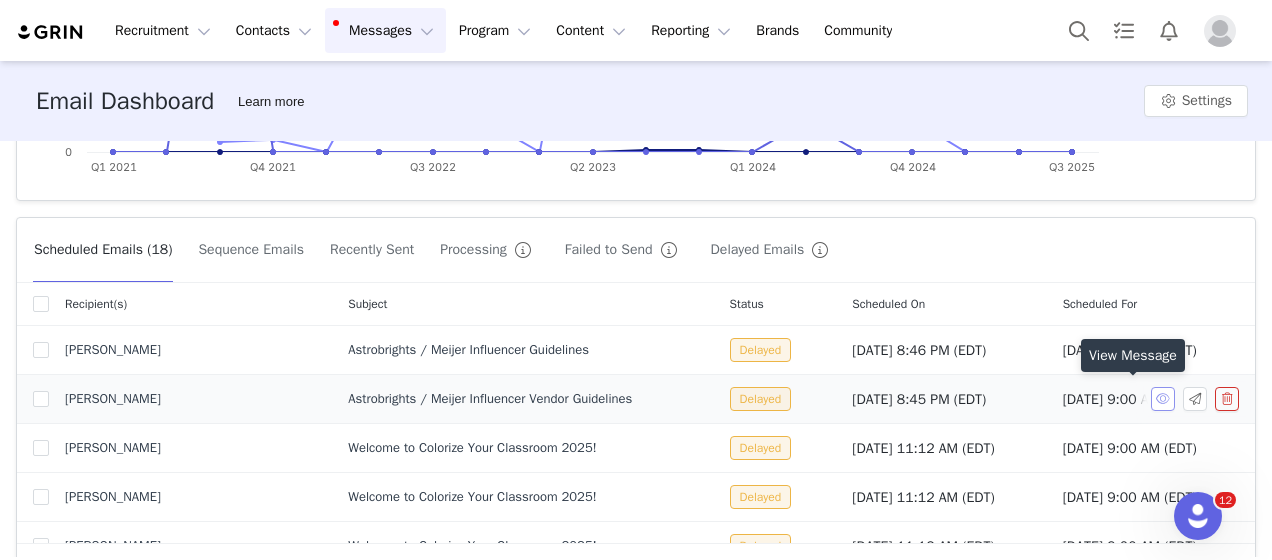 click at bounding box center (1163, 399) 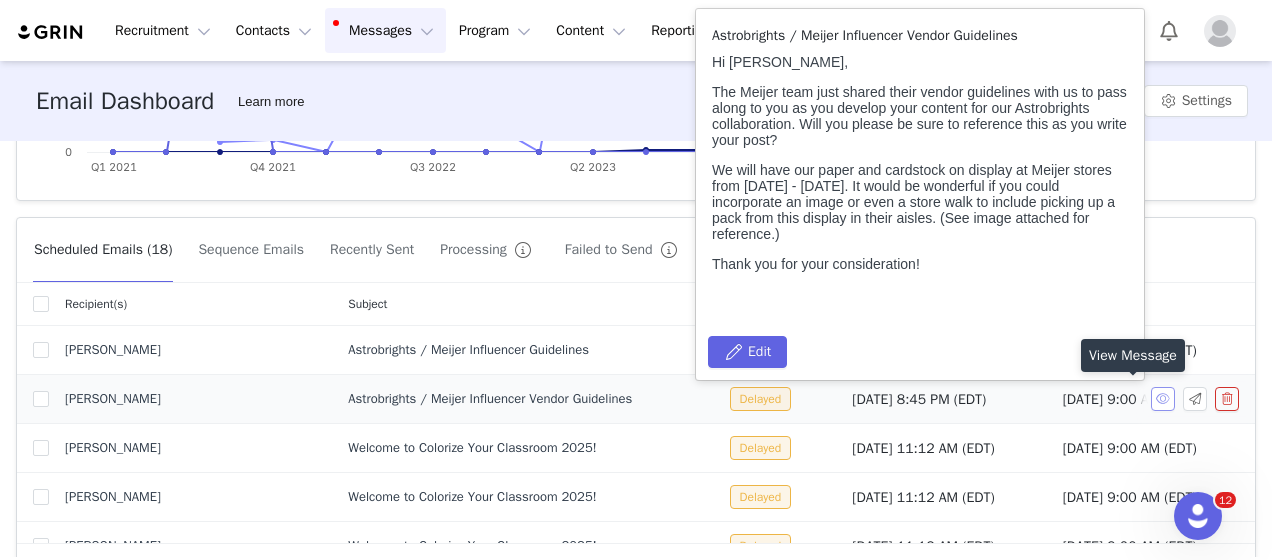 scroll, scrollTop: 0, scrollLeft: 0, axis: both 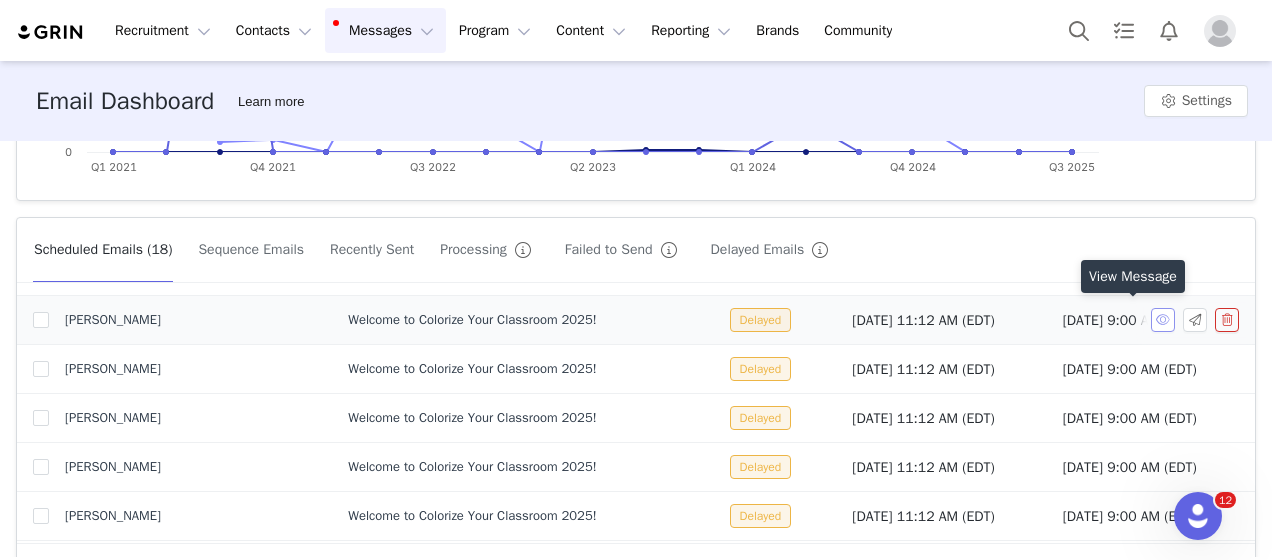 click at bounding box center (1163, 320) 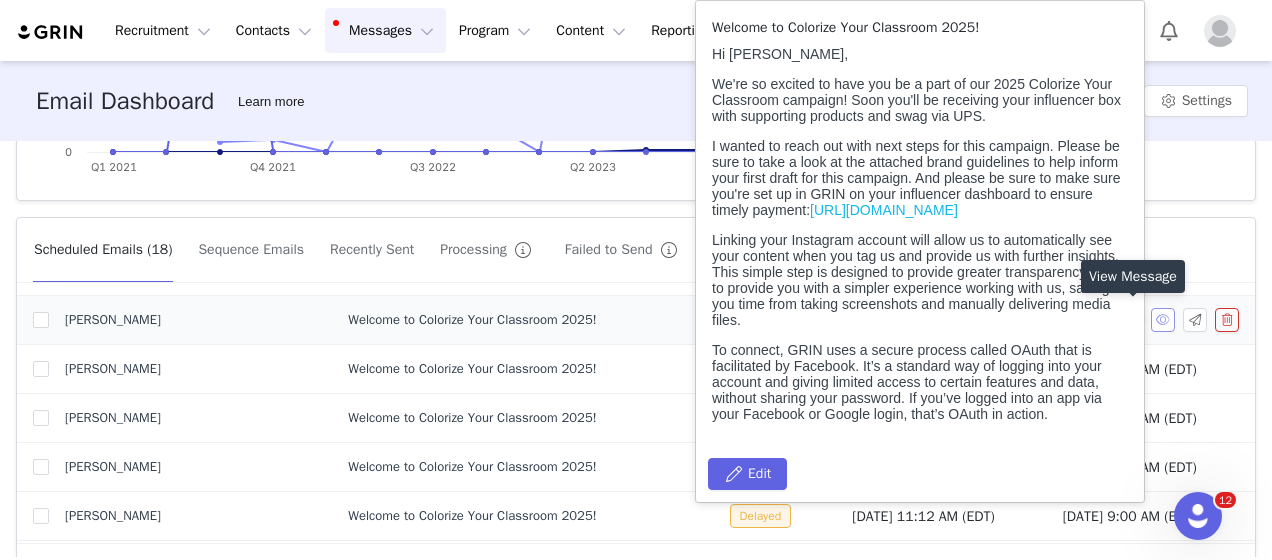 scroll, scrollTop: 0, scrollLeft: 0, axis: both 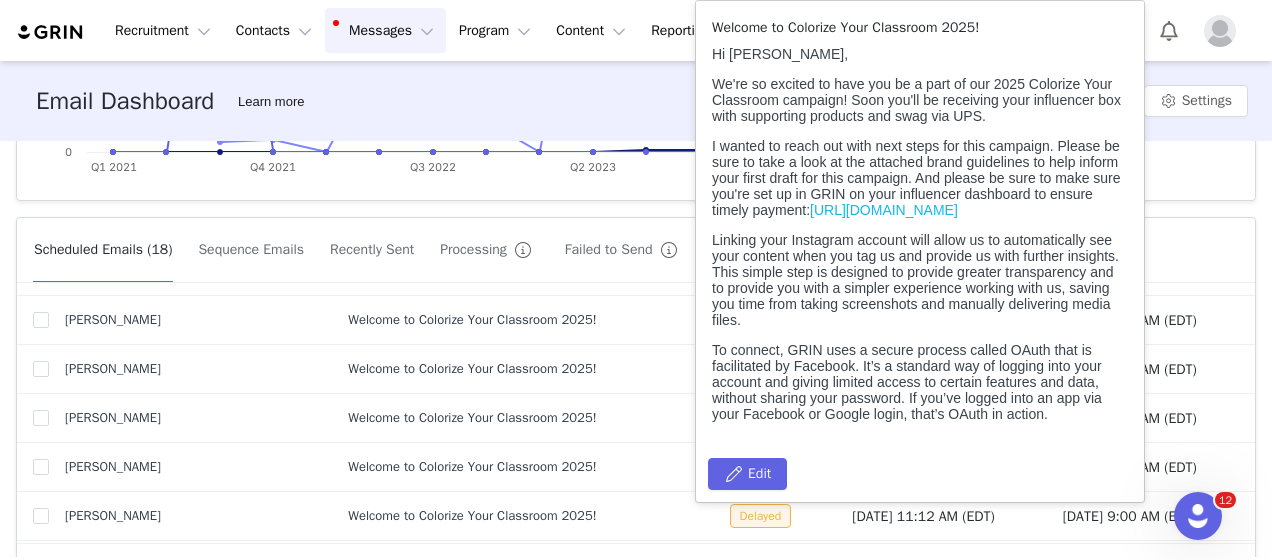 click on "[URL][DOMAIN_NAME]" at bounding box center (884, 210) 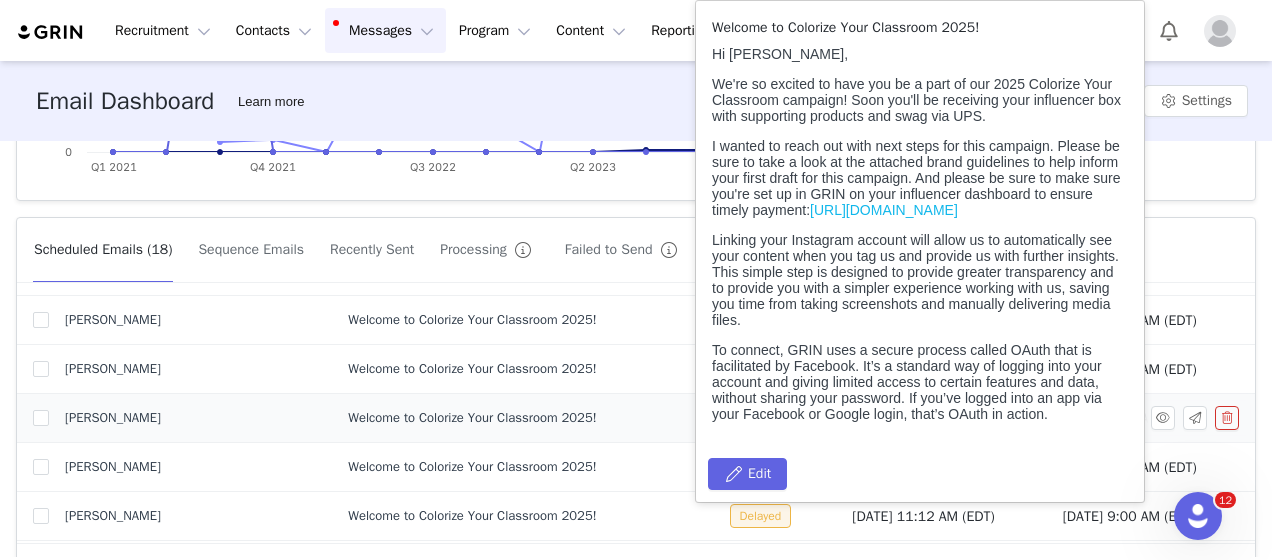 click on "Welcome to Colorize Your Classroom 2025!" at bounding box center [522, 418] 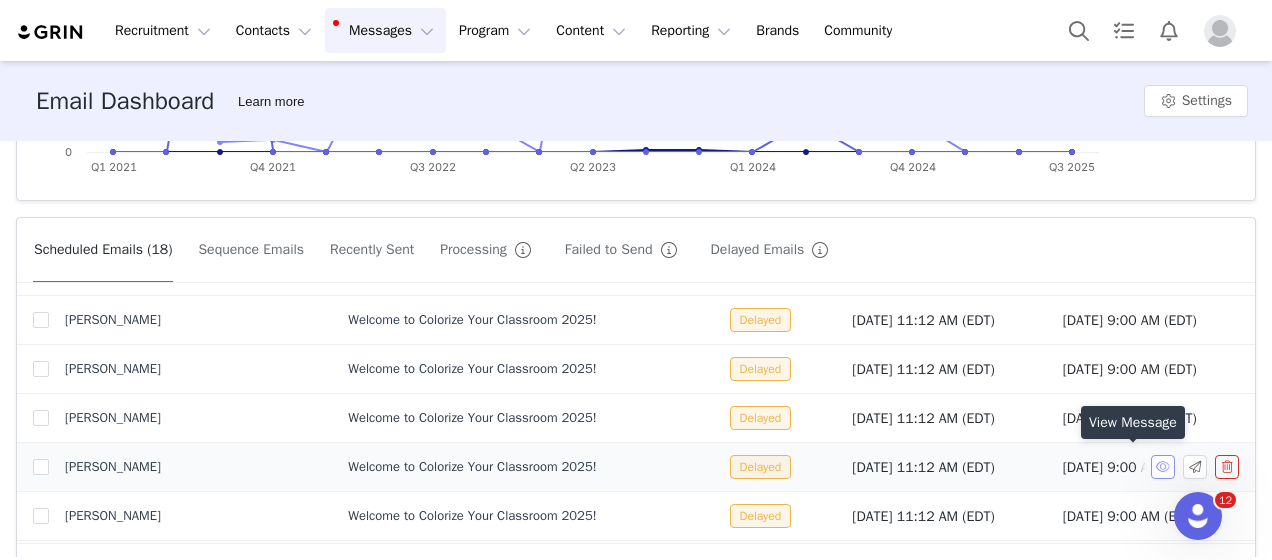 click at bounding box center (1163, 467) 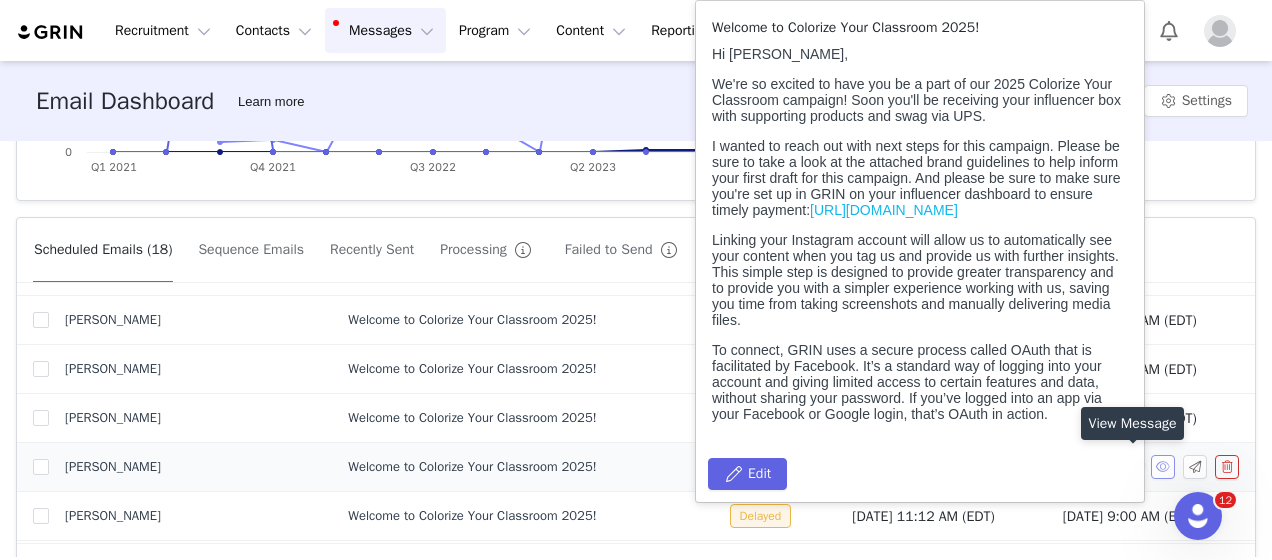 scroll, scrollTop: 0, scrollLeft: 0, axis: both 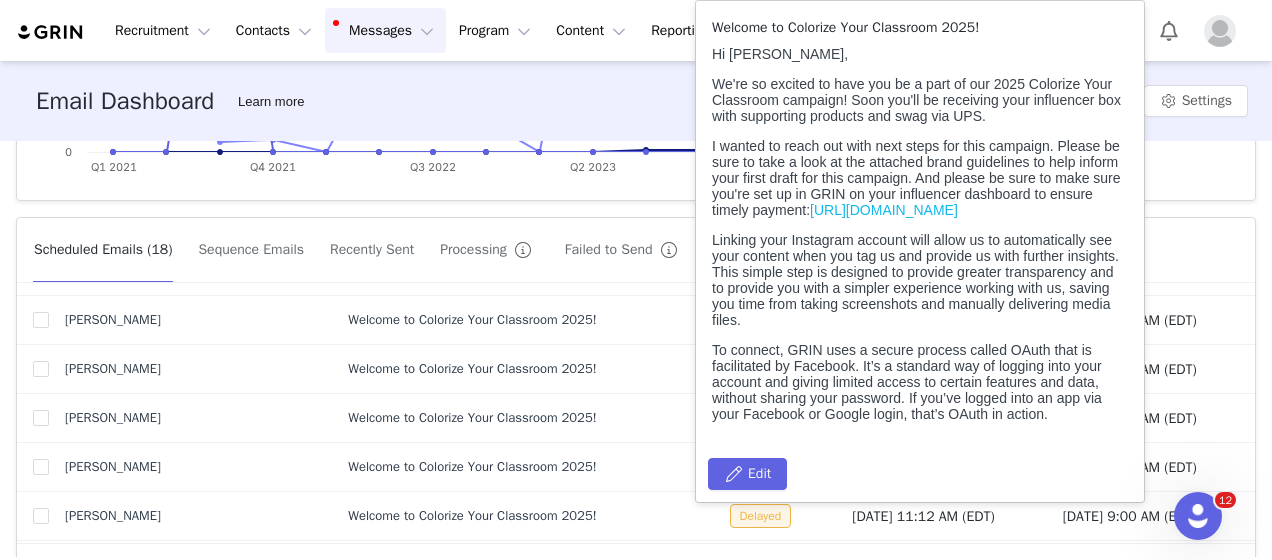 click on "Emails Sent Over Time      18 emails were delayed due to your daily sending limit  Created with Highcharts 9.3.3 Chart title Direct Scheduled Sequenced Q1 2021 Q4 2021 Q3 2022 Q2 2023 Q1 2024 Q4 2024 Q3 2025 0 25 50 75 100 125 150 175 Q3 2025 ​ ●   Direct: 0 ​ ●   Scheduled: 0 ​ ●   Sequenced: 0 ​ Scheduled Emails (18) Sequence Emails Recently Sent Processing Failed to Send Delayed Emails          Recipient(s)   Subject   Status   Scheduled On   Scheduled For   [PERSON_NAME]   Astrobrights / Meijer Influencer Guidelines   Delayed  [DATE] 8:46 PM (EDT) [DATE] 9:00 AM (EDT)  [PERSON_NAME]   Astrobrights / Meijer Influencer Vendor Guidelines   Delayed  [DATE] 8:45 PM (EDT) [DATE] 9:00 AM (EDT)  [PERSON_NAME]   Welcome to Colorize Your Classroom 2025!   Delayed  [DATE] 11:12 AM (EDT) [DATE] 9:00 AM (EDT)  [PERSON_NAME]   Welcome to Colorize Your Classroom 2025!   Delayed  [DATE] 11:12 AM (EDT) [DATE] 9:00 AM (EDT)  [PERSON_NAME]   Delayed   Delayed  1 2" at bounding box center [636, 349] 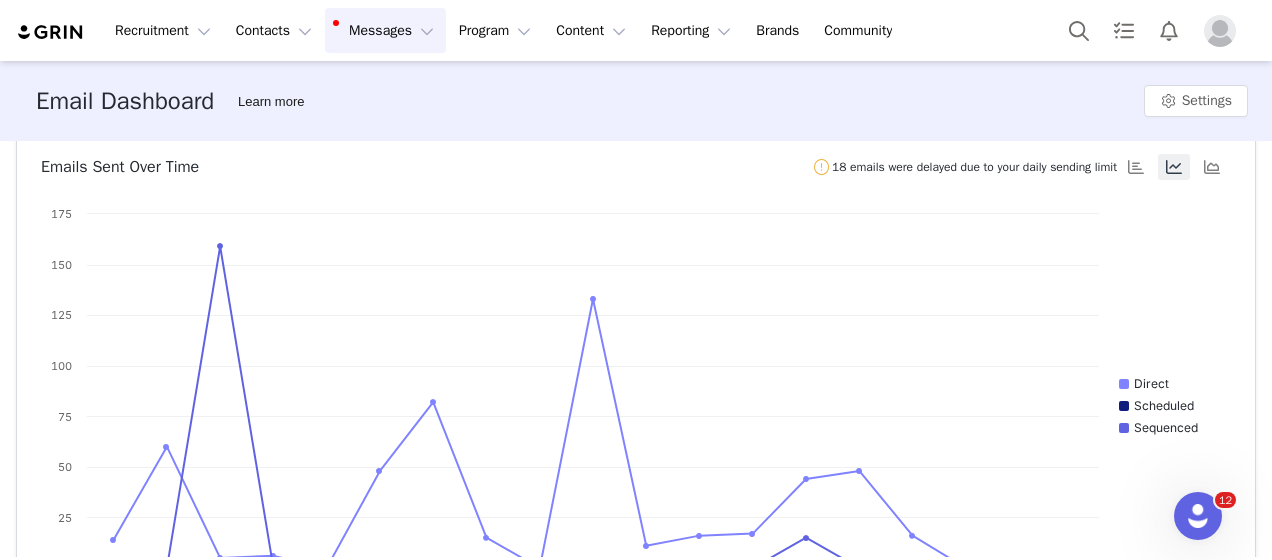 scroll, scrollTop: 0, scrollLeft: 0, axis: both 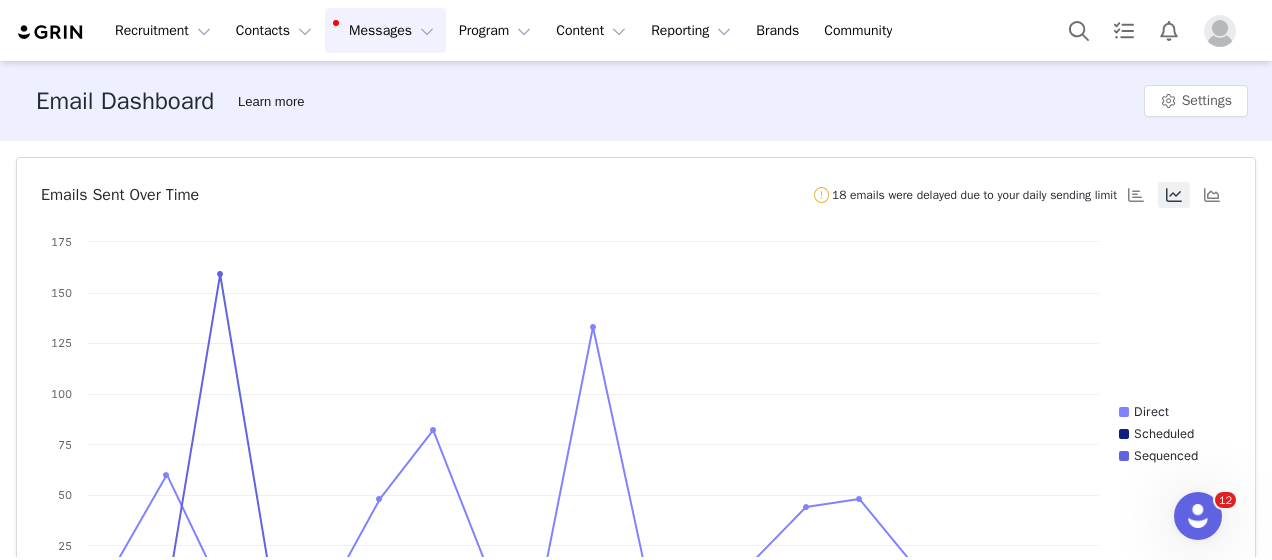 click at bounding box center [51, 32] 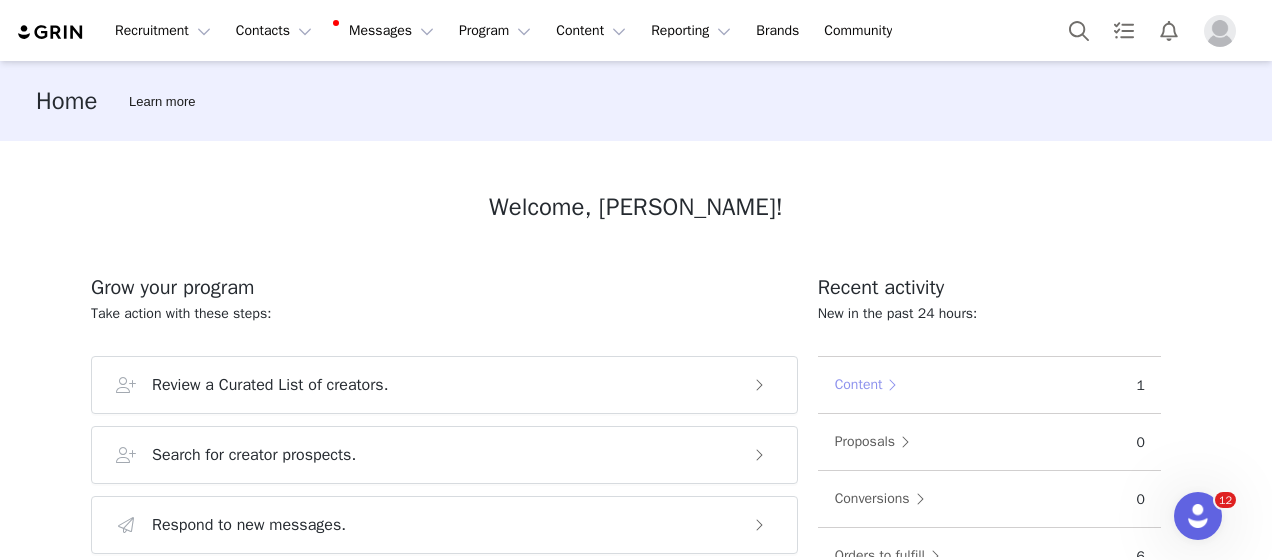 click on "Content" at bounding box center [871, 385] 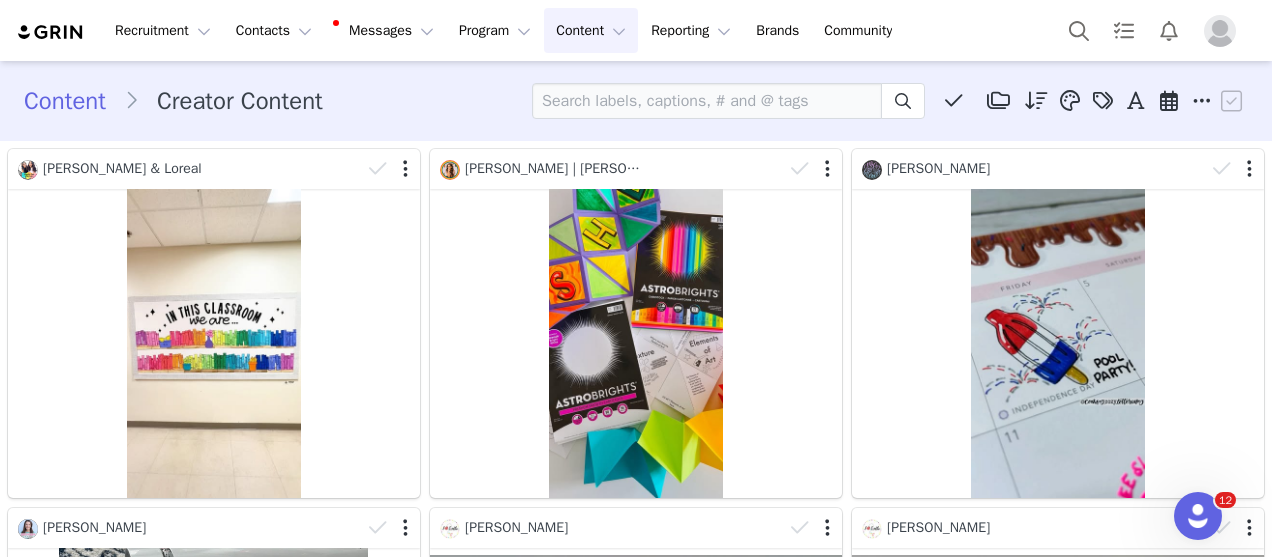 click at bounding box center (51, 32) 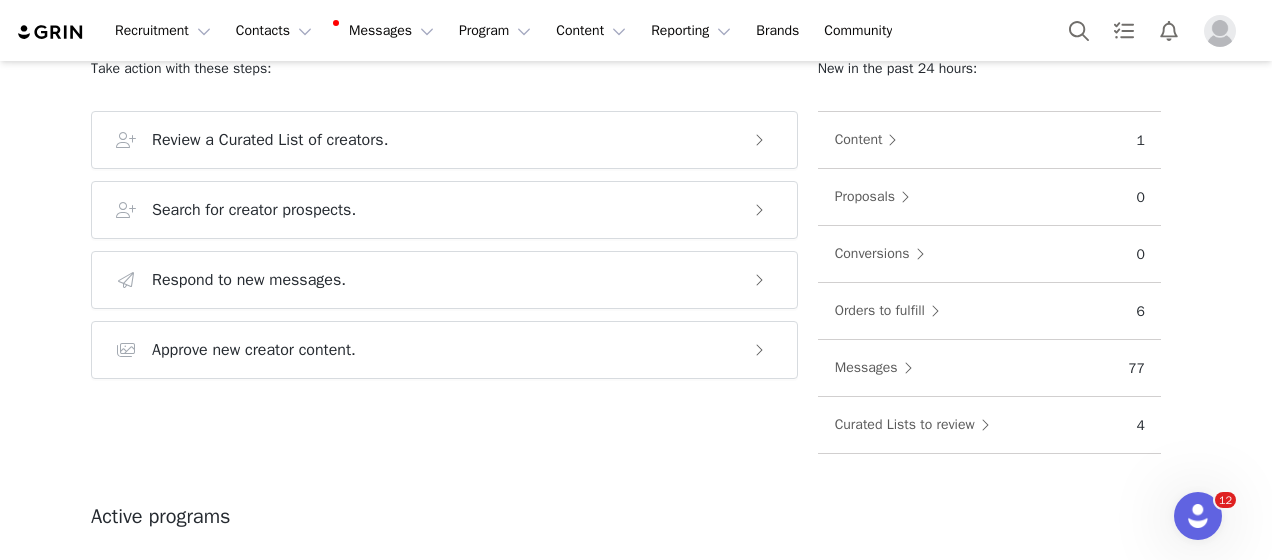 scroll, scrollTop: 251, scrollLeft: 0, axis: vertical 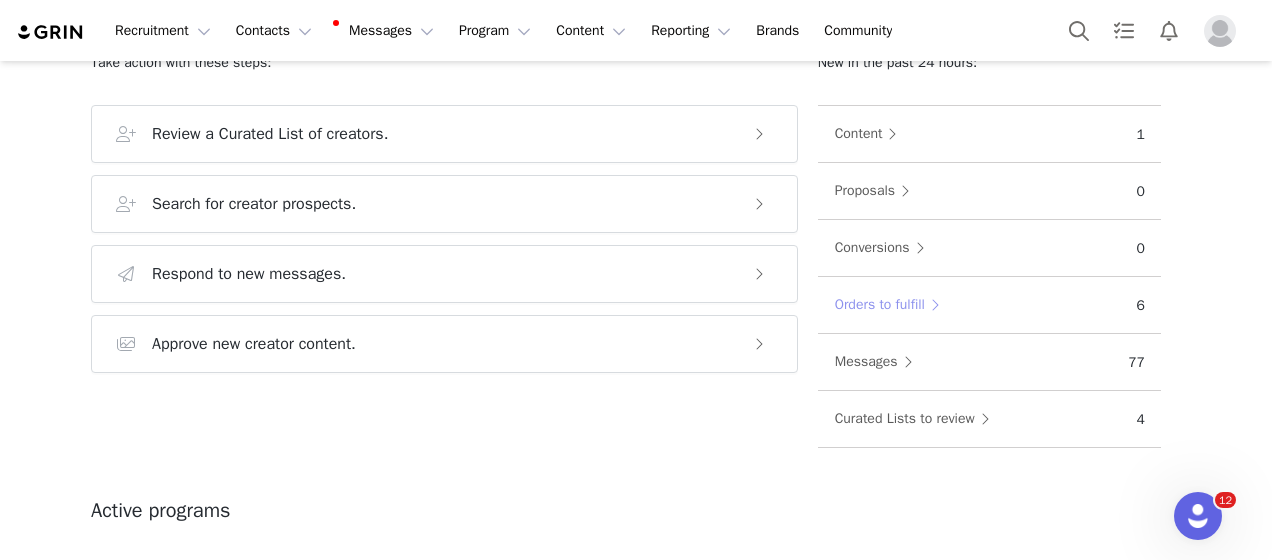 click on "Orders to fulfill" at bounding box center [892, 305] 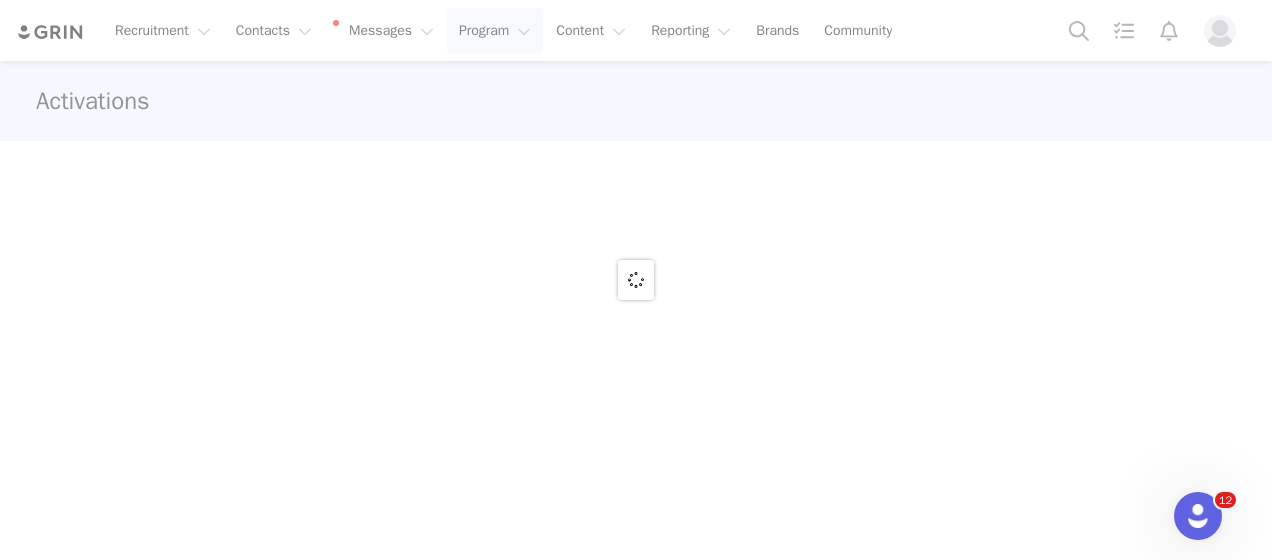 scroll, scrollTop: 0, scrollLeft: 0, axis: both 